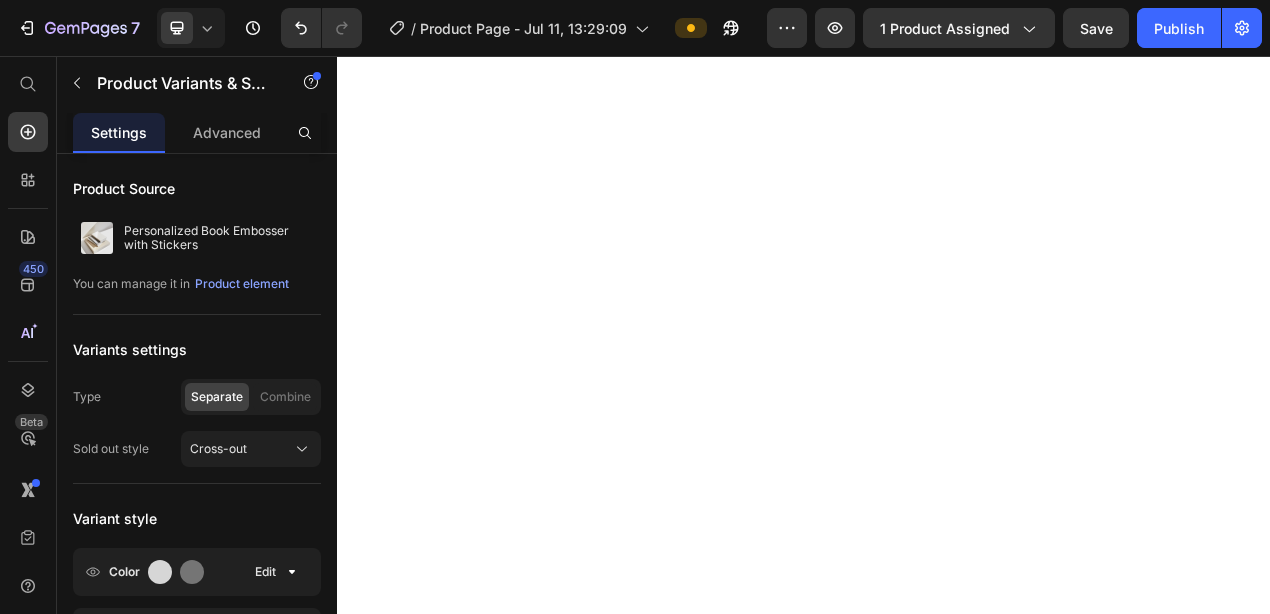 scroll, scrollTop: 0, scrollLeft: 0, axis: both 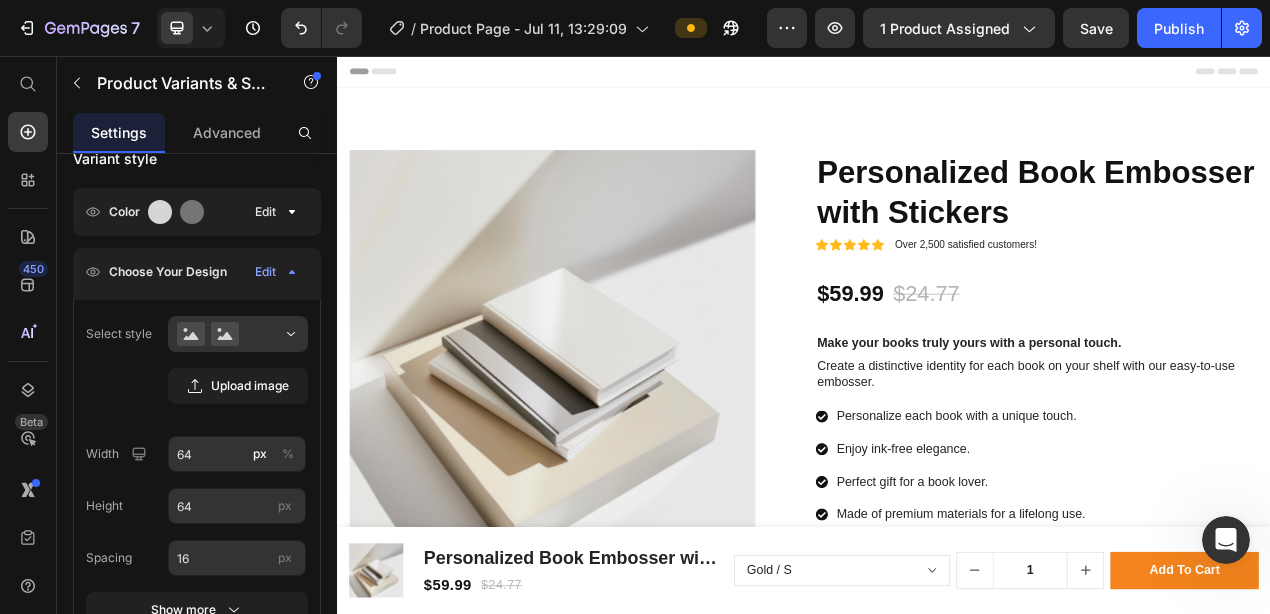 click on "Header" at bounding box center [937, 76] 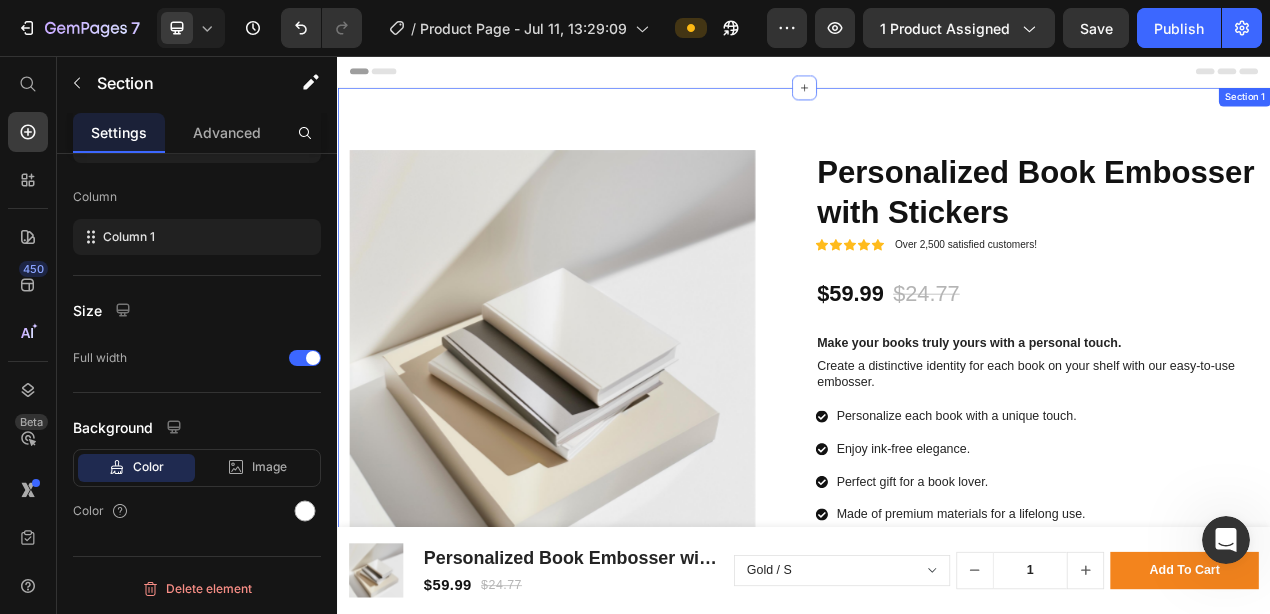 click on "Product Images Icon Icon Icon Icon Icon Icon List This beautifully crafted tool allows you to add a personal touch to your cherished books with ease and elegance. Text Block Image - [NAME] [LAST] Text Block Row Row Personalized Book Embosser with Stickers Product Title Icon Icon Icon Icon Icon Icon List Over 2,500 satisfied customers! Text Block Row $59.99 Product Price $24.77 Product Price Row Make your books truly yours with a personal touch. Text Block Create a distinctive identity for each book on your shelf with our easy-to-use embosser. Text Block Personalize each book with a unique touch. Enjoy ink-free elegance. Perfect gift for a book lover. Made of premium materials for a lifelong use. Item List Color: Gold Gold Gold Silver Silver Rose Rose Black Black Pink Pink Light Green Light Green Size S M Product Variants & Swatches Add To Cart Add to Cart Row Experience the joy of personalizing your library with this exquisite addition that combines style with functionality. Text Block Icon Icon Icon Icon" at bounding box center [937, 700] 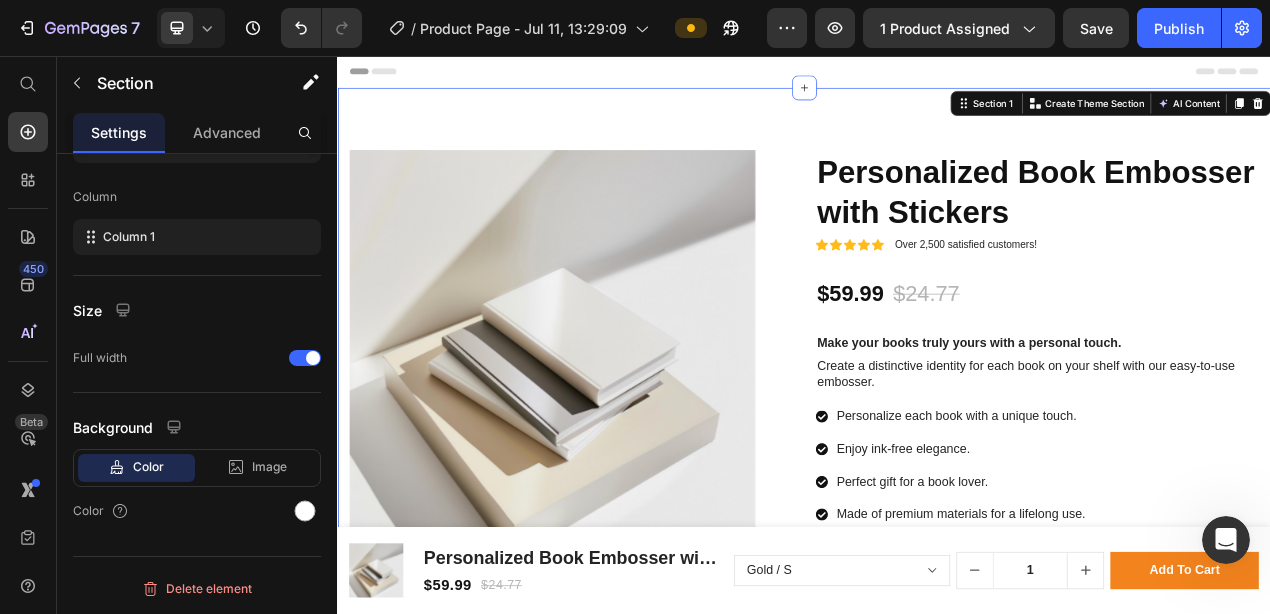 scroll, scrollTop: 0, scrollLeft: 0, axis: both 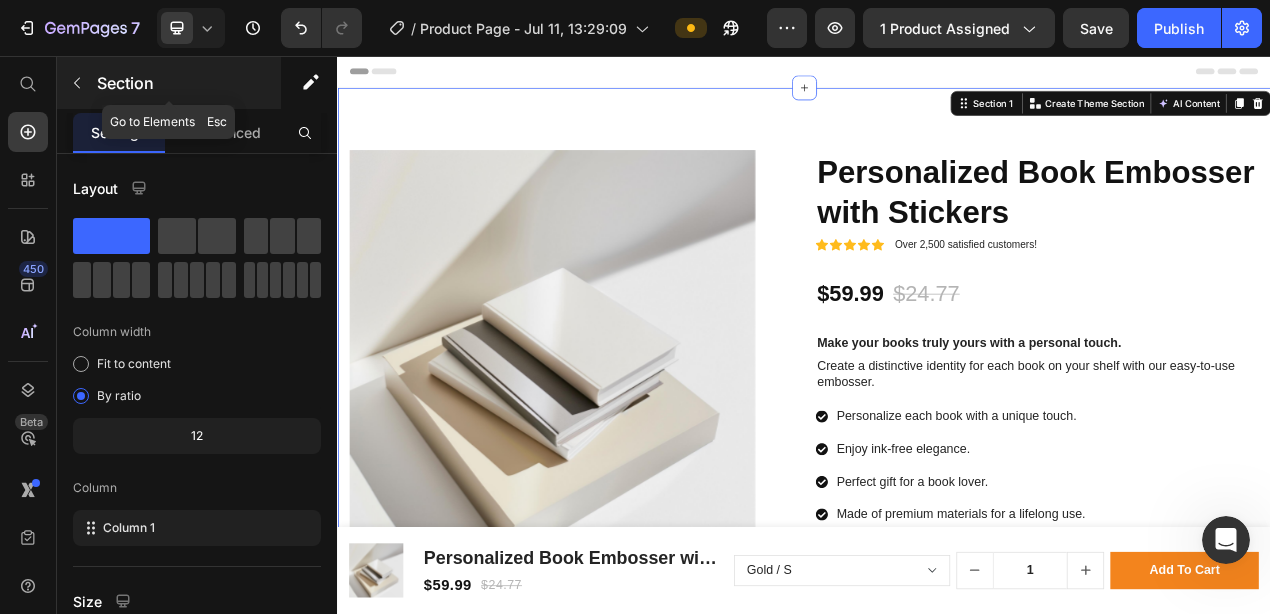 click 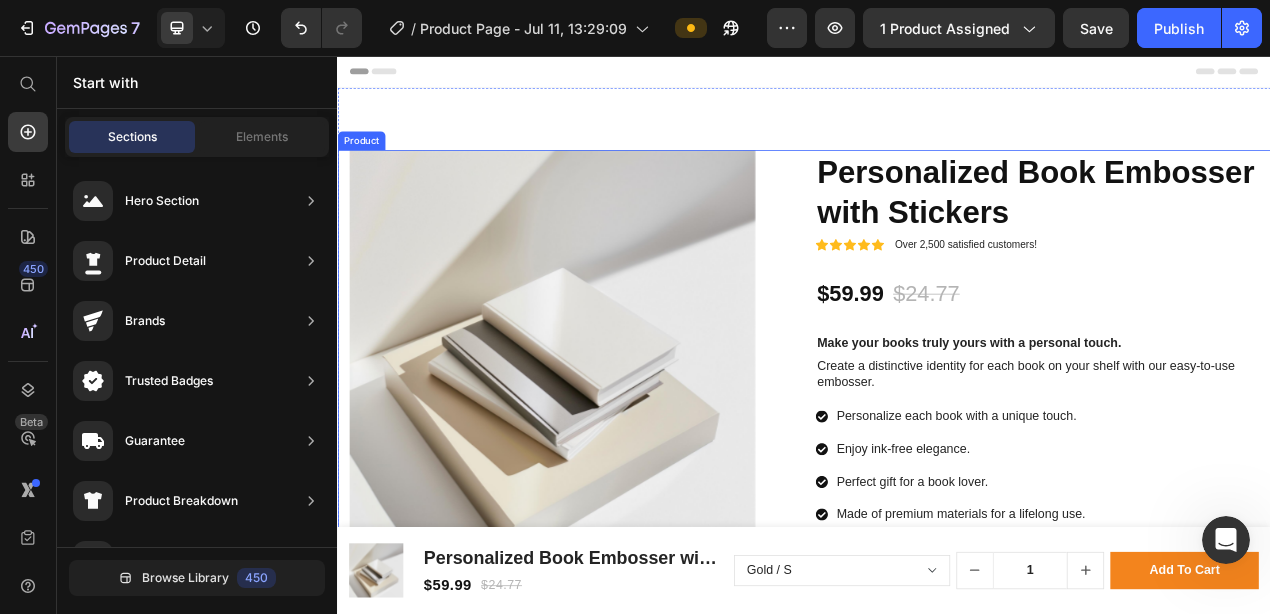 click on "Product Images Icon Icon Icon Icon Icon Icon List This beautifully crafted tool allows you to add a personal touch to your cherished books with ease and elegance. Text Block Image - [NAME] [LAST] Text Block Row Row Personalized Book Embosser with Stickers Product Title Icon Icon Icon Icon Icon Icon List Over 2,500 satisfied customers! Text Block Row $59.99 Product Price $24.77 Product Price Row Make your books truly yours with a personal touch. Text Block Create a distinctive identity for each book on your shelf with our easy-to-use embosser. Text Block Personalize each book with a unique touch. Enjoy ink-free elegance. Perfect gift for a book lover. Made of premium materials for a lifelong use. Item List Color: Gold Gold Gold Silver Silver Rose Rose Black Black Pink Pink Light Green Light Green Size S M Product Variants & Swatches Add To Cart Add to Cart Row Experience the joy of personalizing your library with this exquisite addition that combines style with functionality. Text Block Icon Icon Icon Icon" at bounding box center (937, 700) 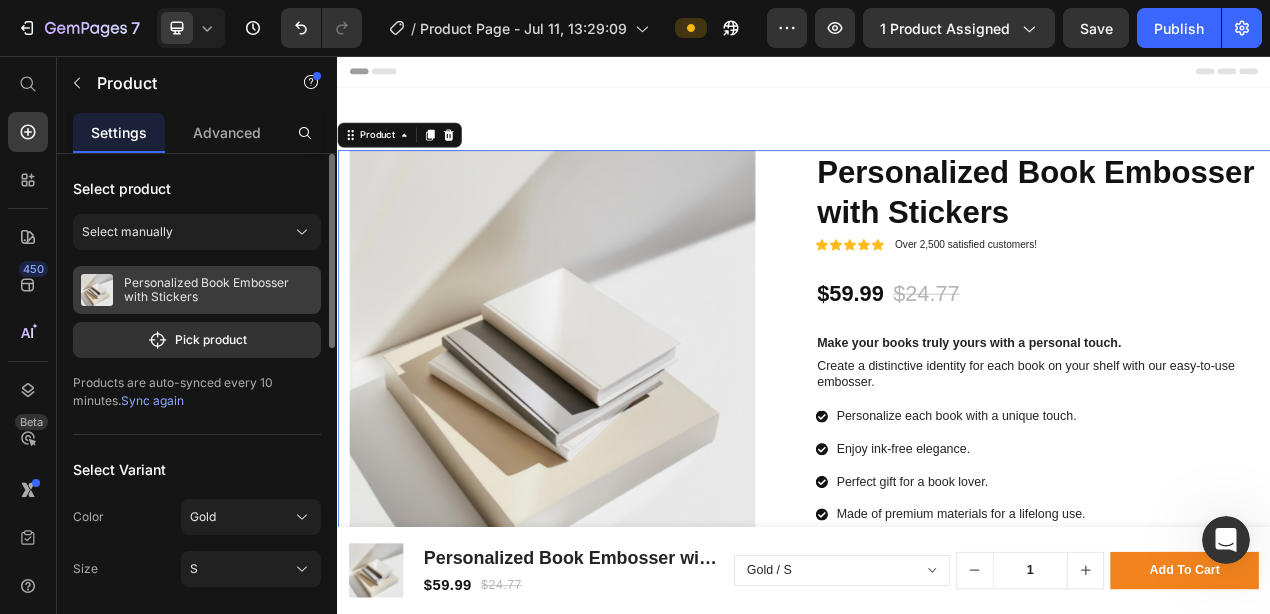 click on "Personalized Book Embosser with Stickers" at bounding box center (218, 290) 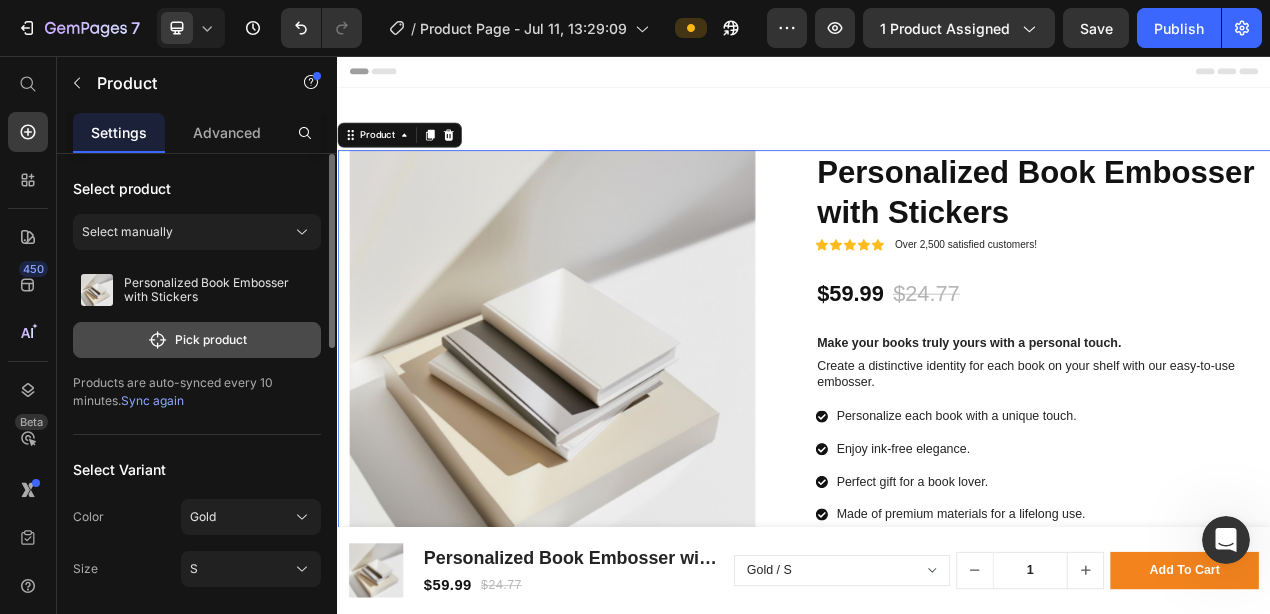 click on "Pick product" at bounding box center [197, 340] 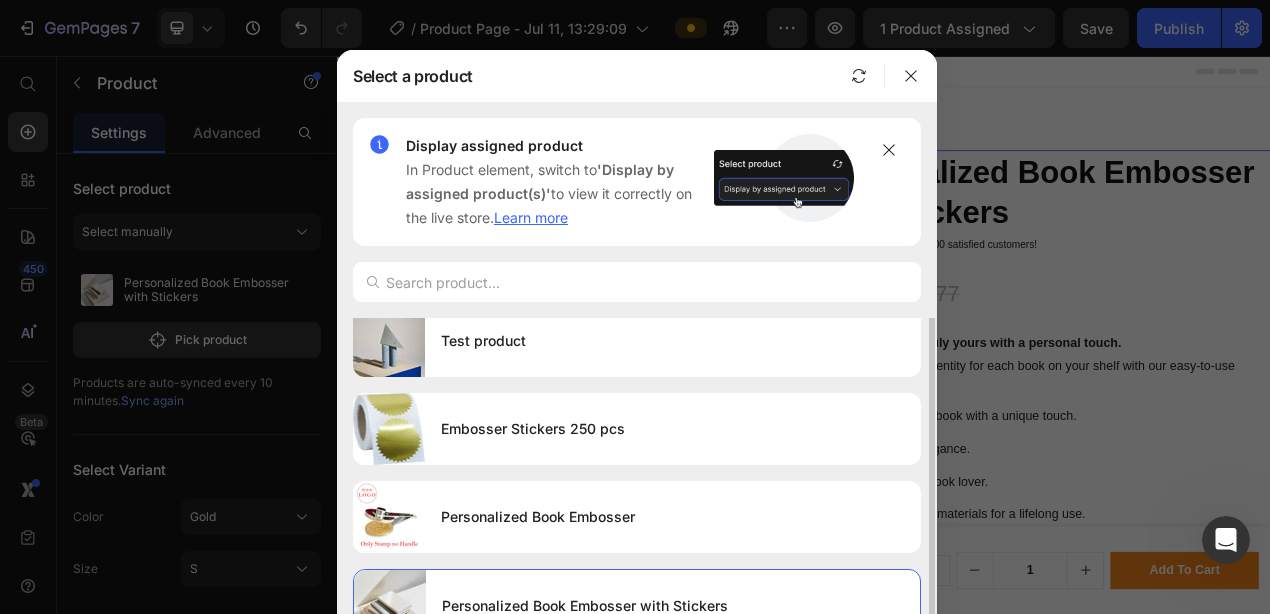 scroll, scrollTop: 0, scrollLeft: 0, axis: both 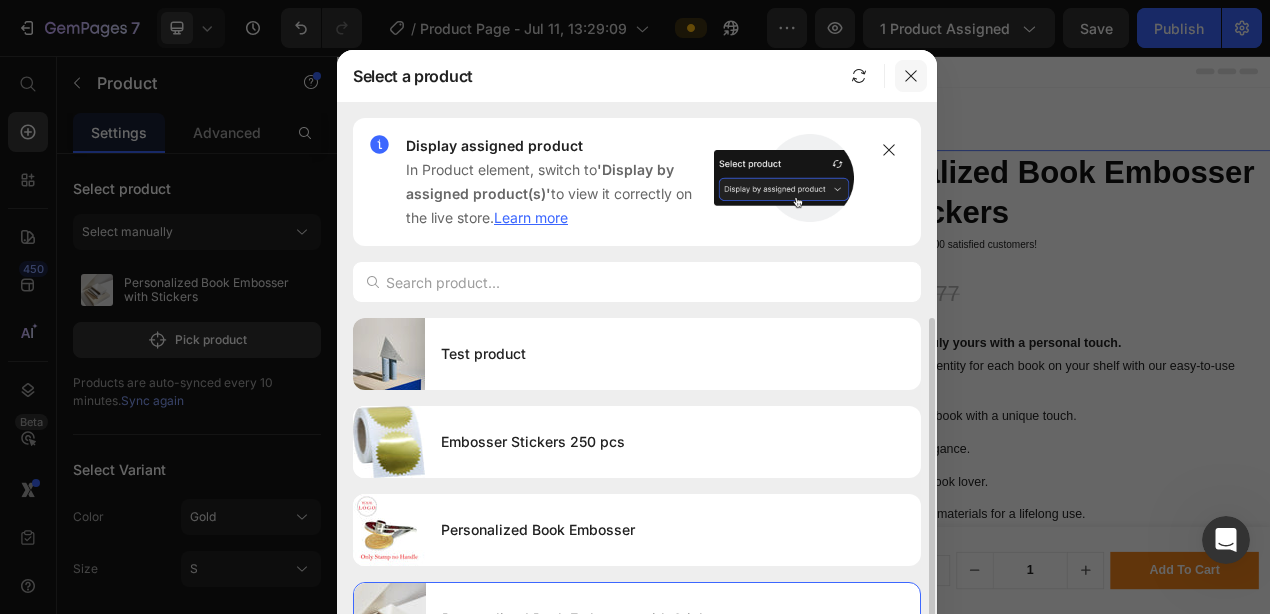 click at bounding box center [911, 76] 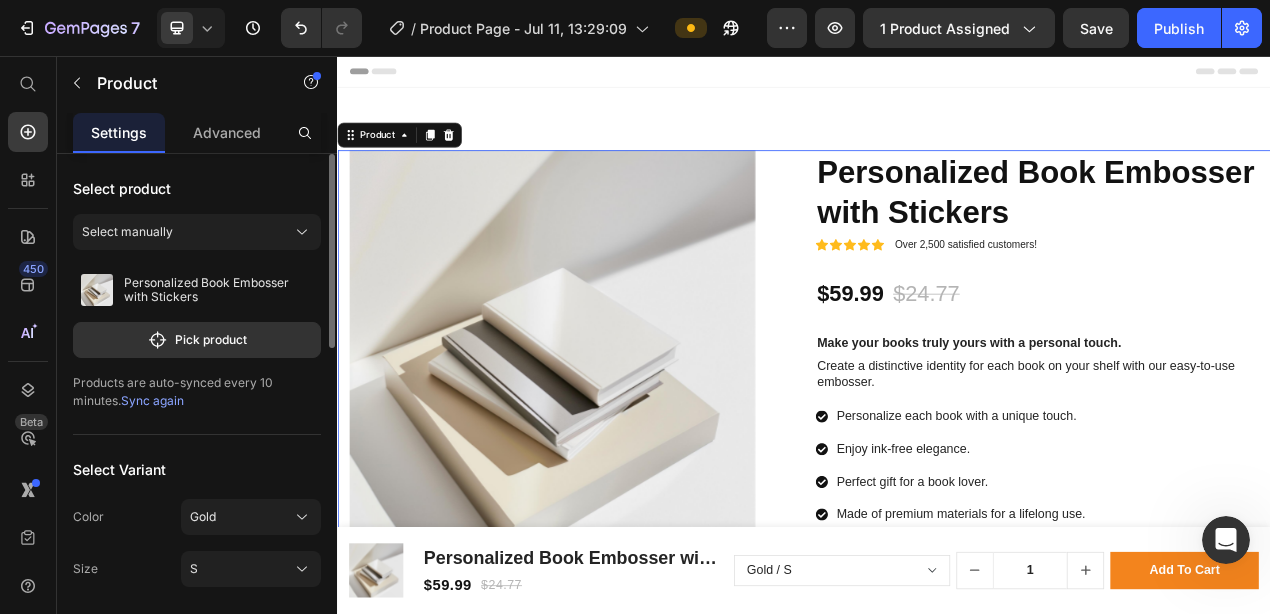 click on "Sync again" at bounding box center (152, 400) 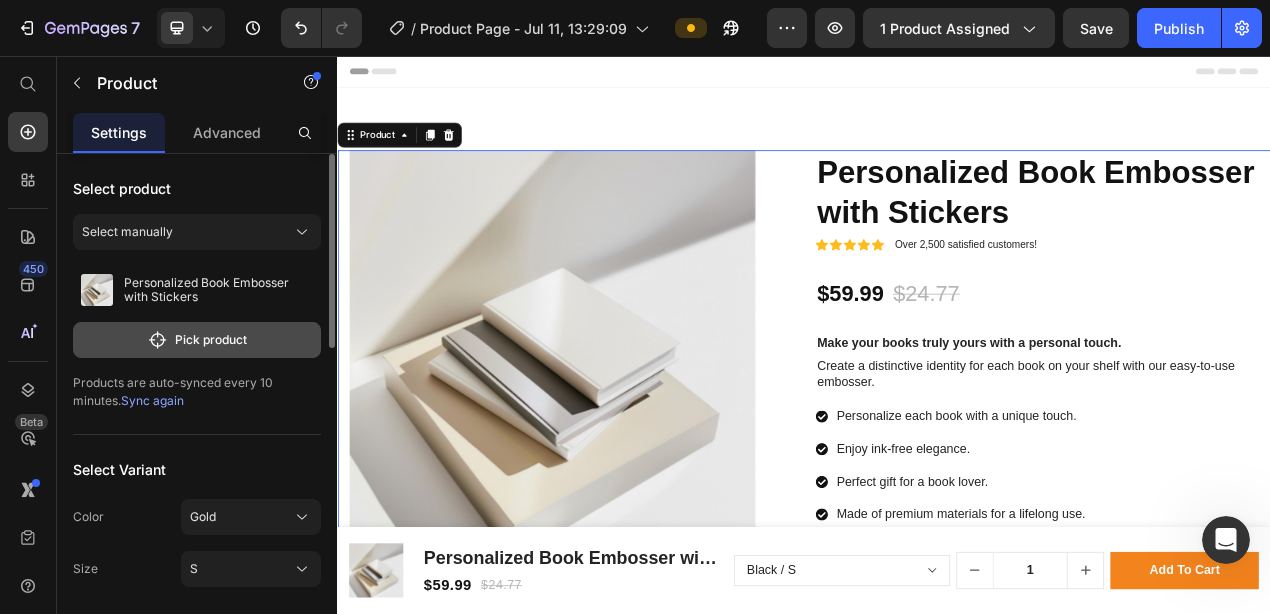 click on "Pick product" 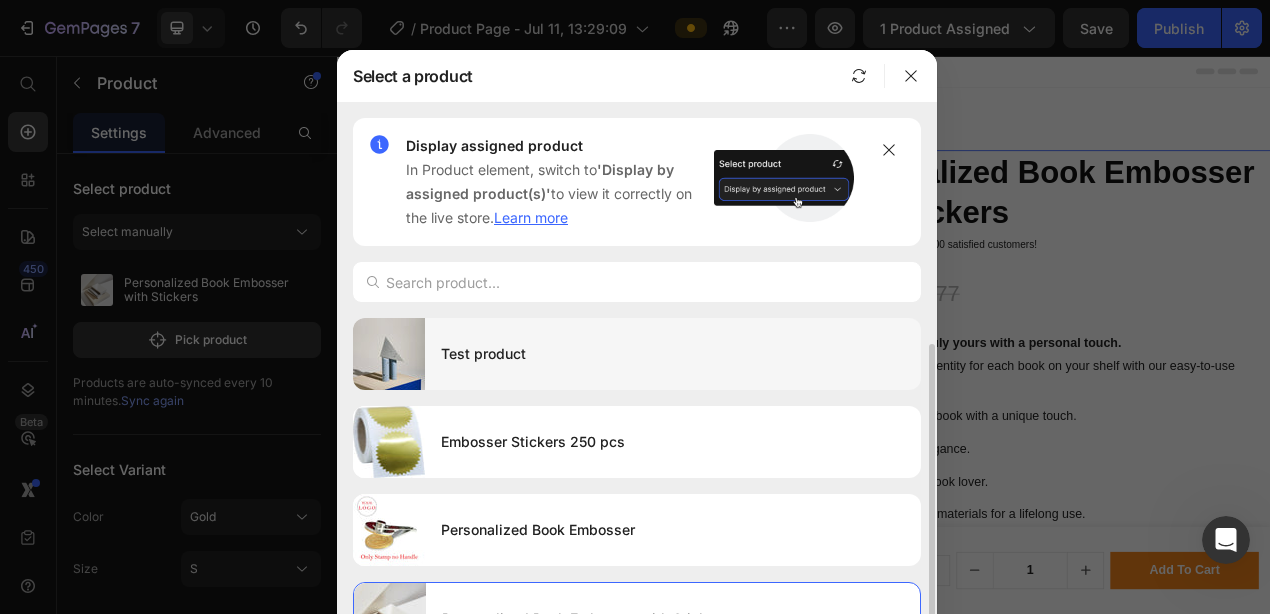 scroll, scrollTop: 13, scrollLeft: 0, axis: vertical 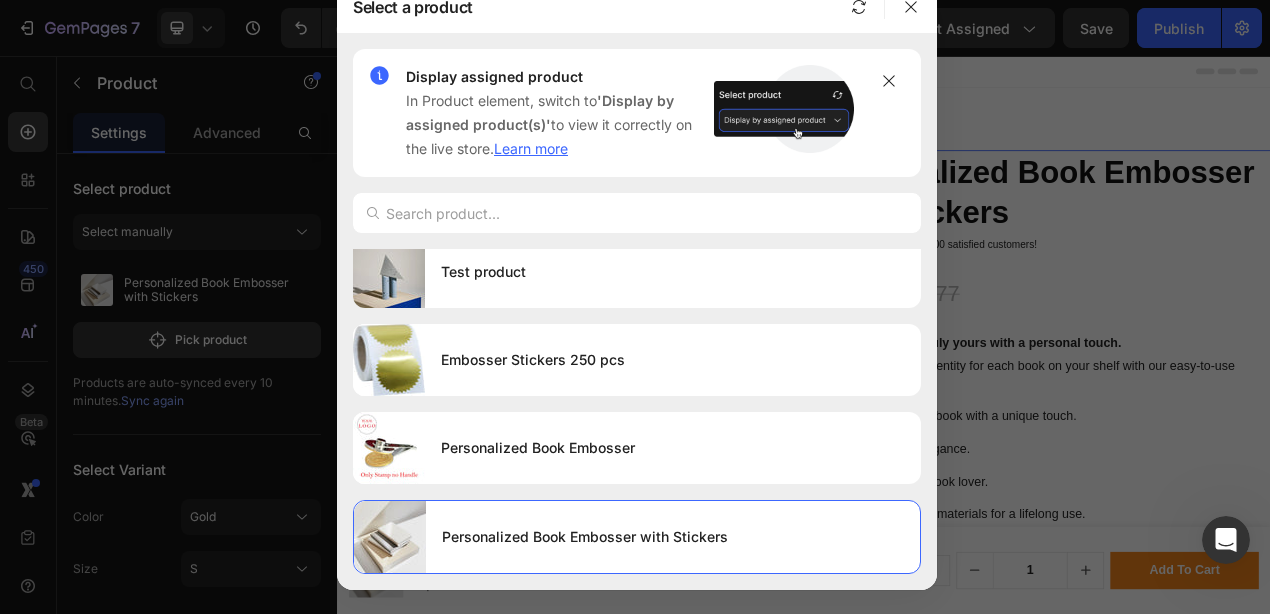 drag, startPoint x: 702, startPoint y: 76, endPoint x: 706, endPoint y: 7, distance: 69.115845 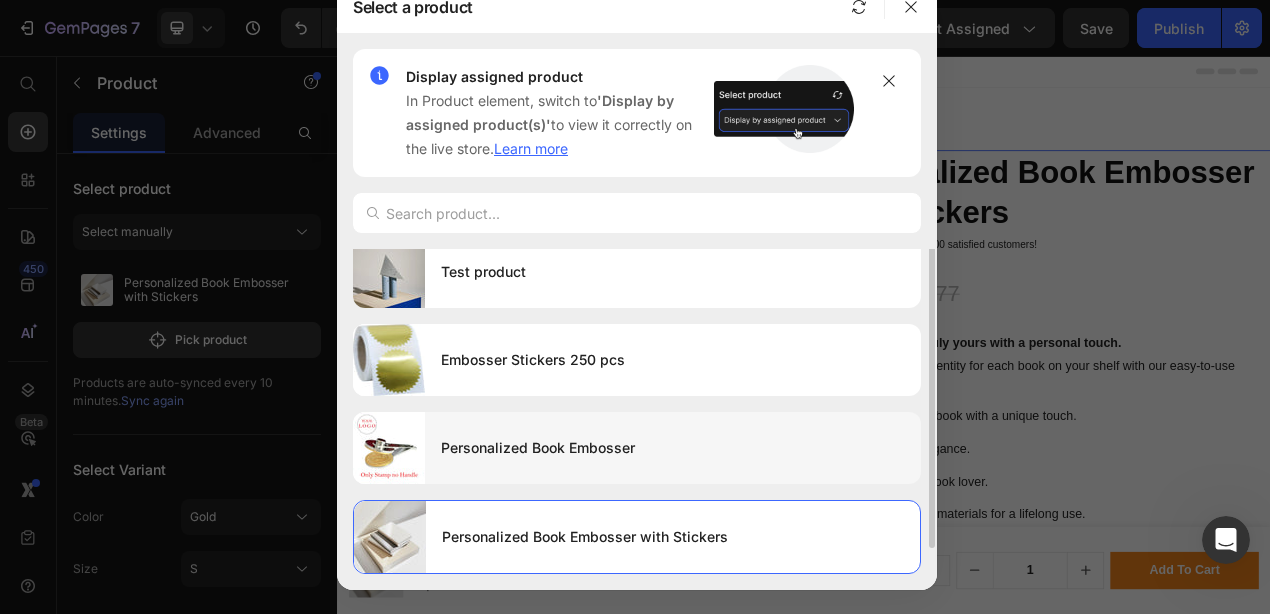 scroll, scrollTop: 0, scrollLeft: 0, axis: both 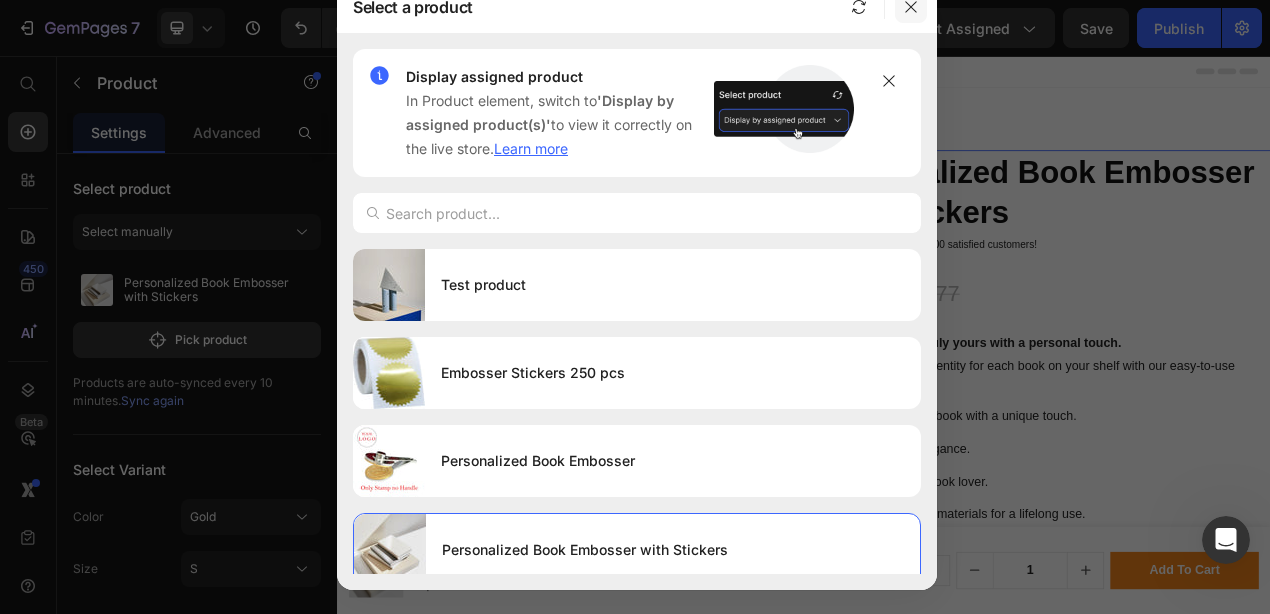 click 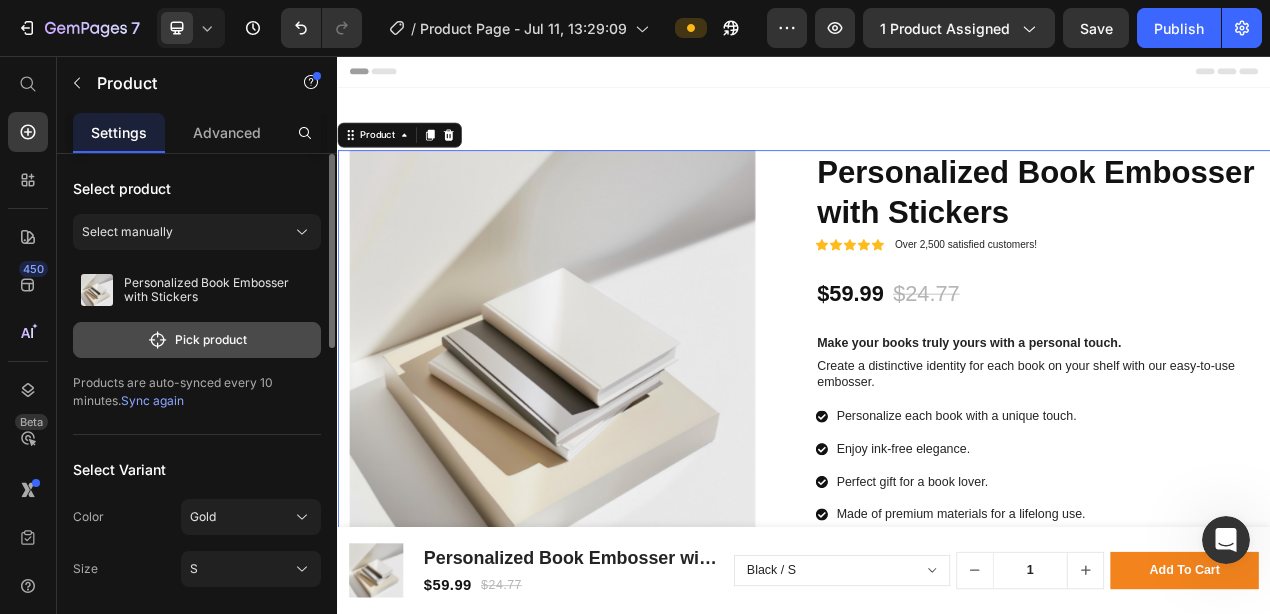 click on "Pick product" 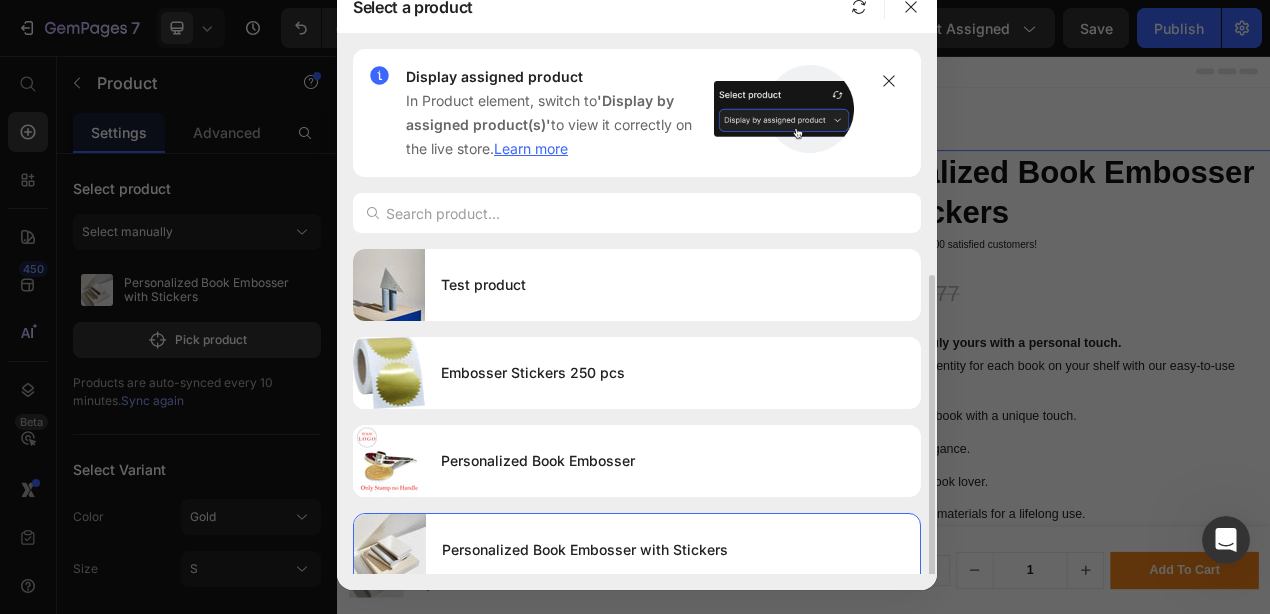 scroll, scrollTop: 13, scrollLeft: 0, axis: vertical 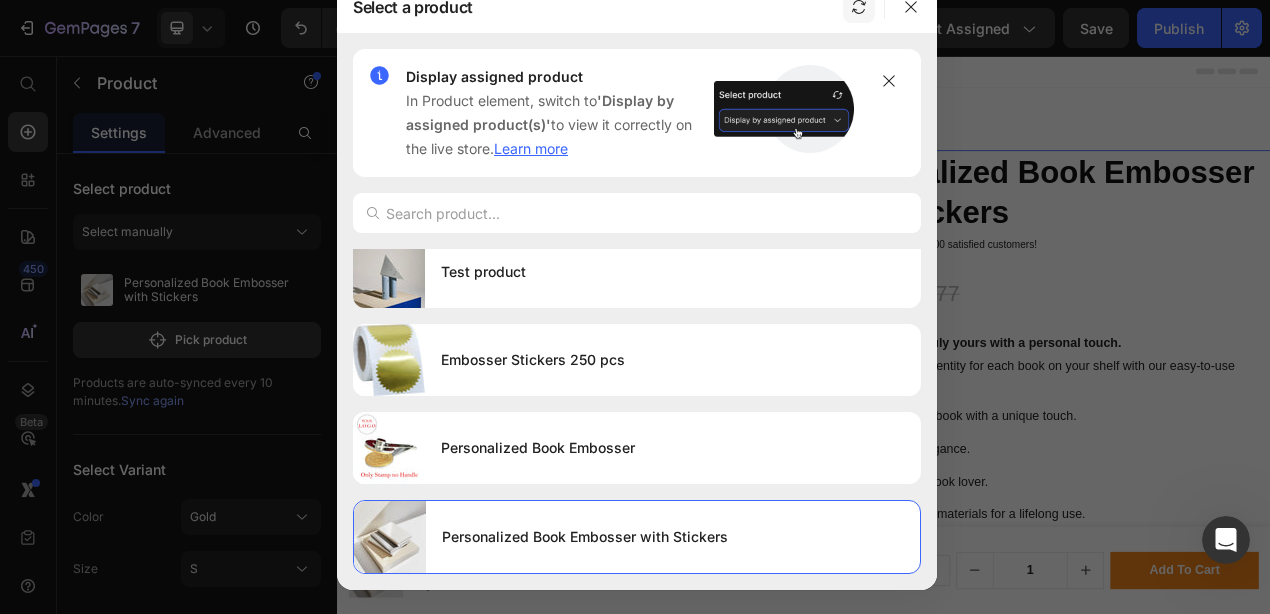 click 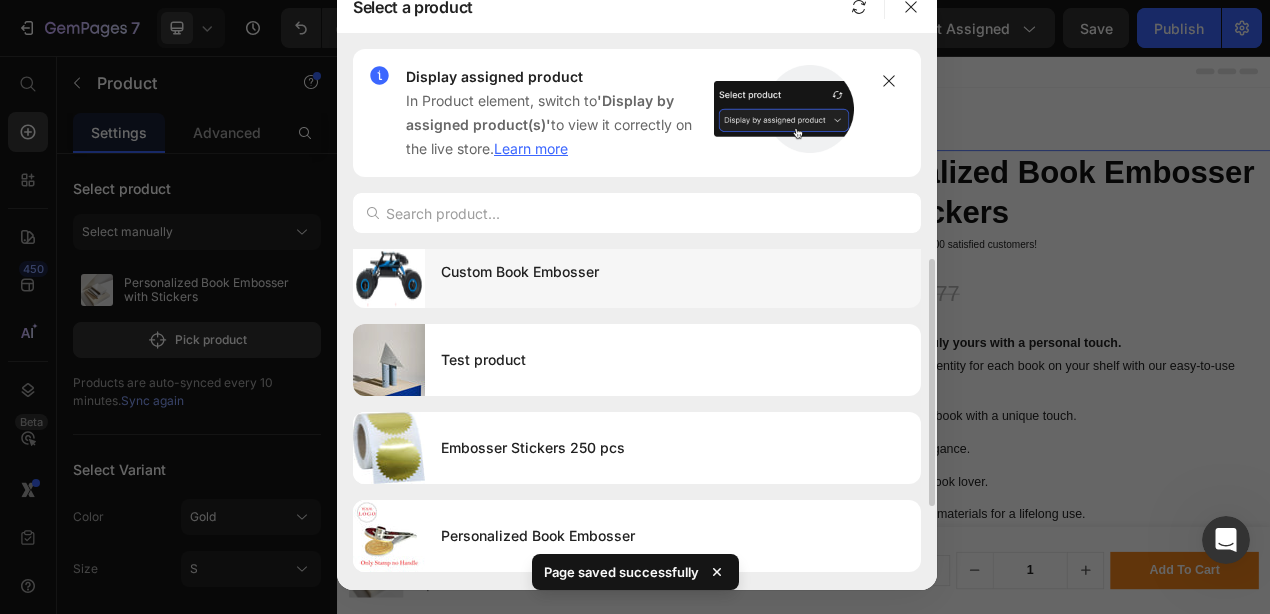 click on "Custom Book Embosser" at bounding box center [673, 272] 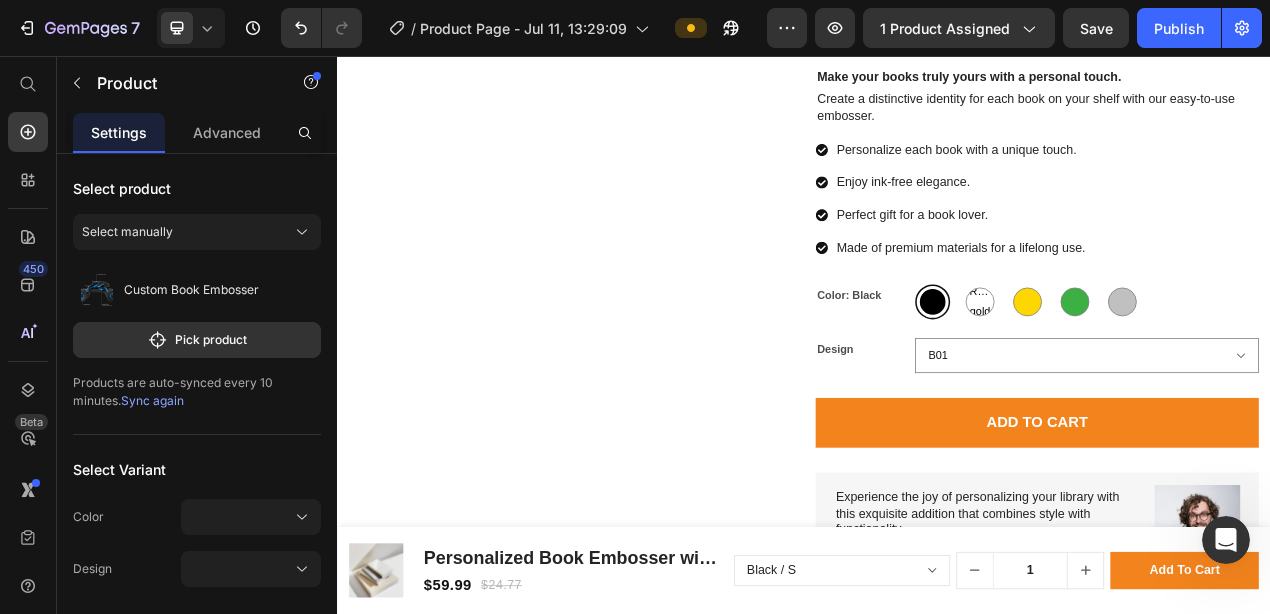 scroll, scrollTop: 289, scrollLeft: 0, axis: vertical 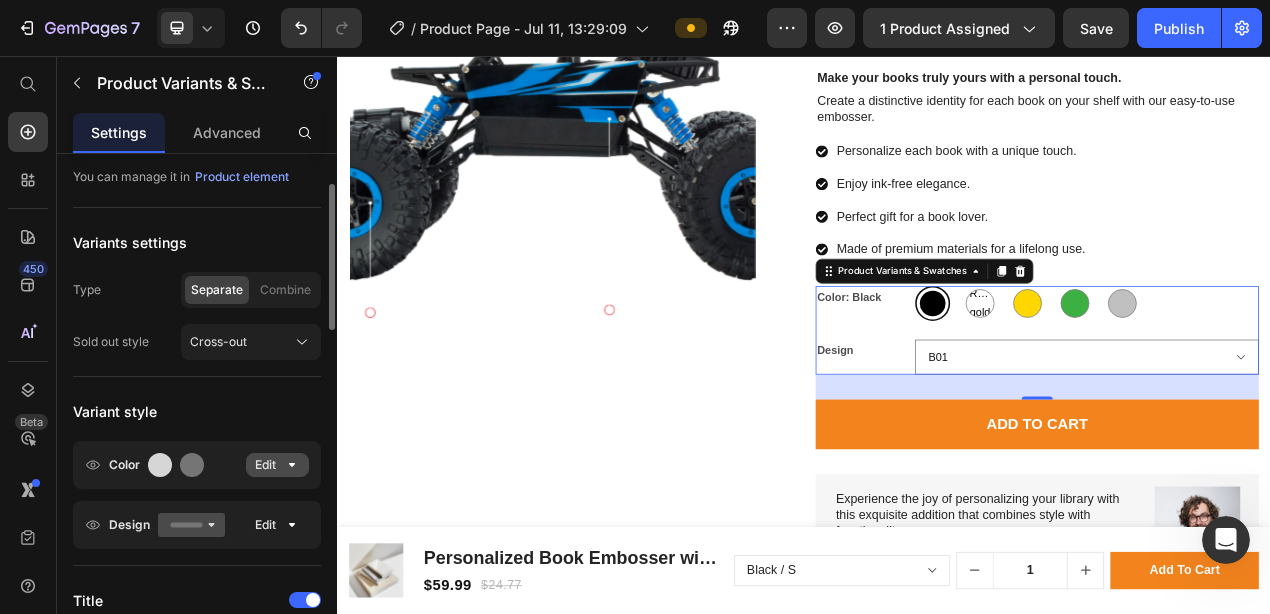 click on "Edit" at bounding box center (277, 465) 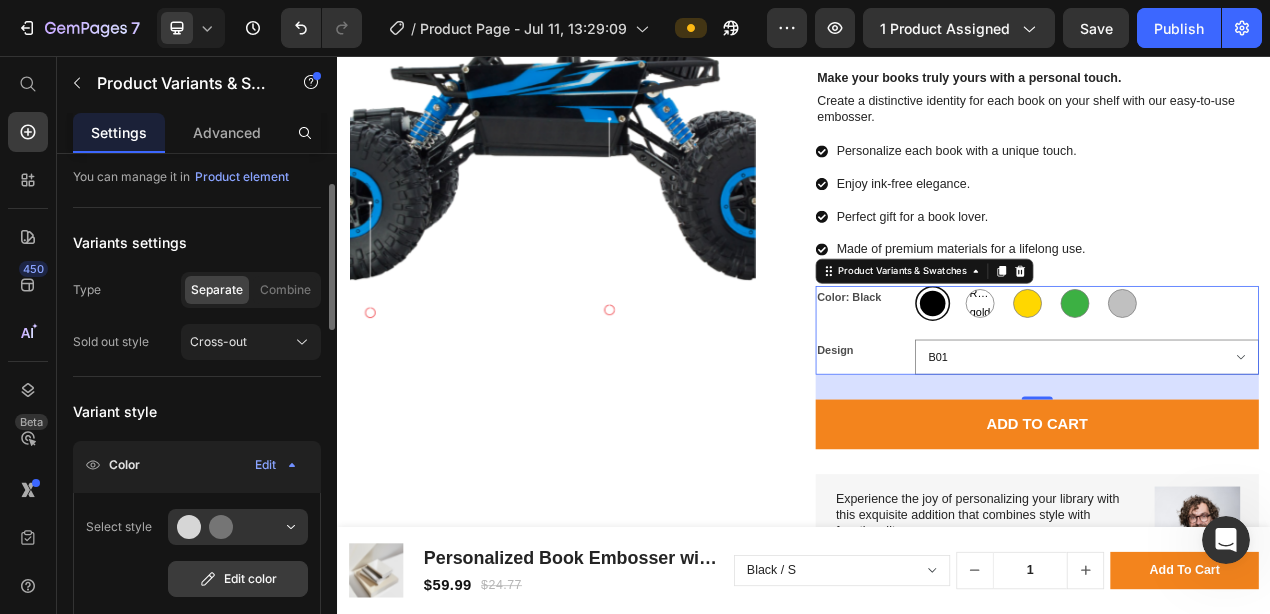 click on "Edit color" 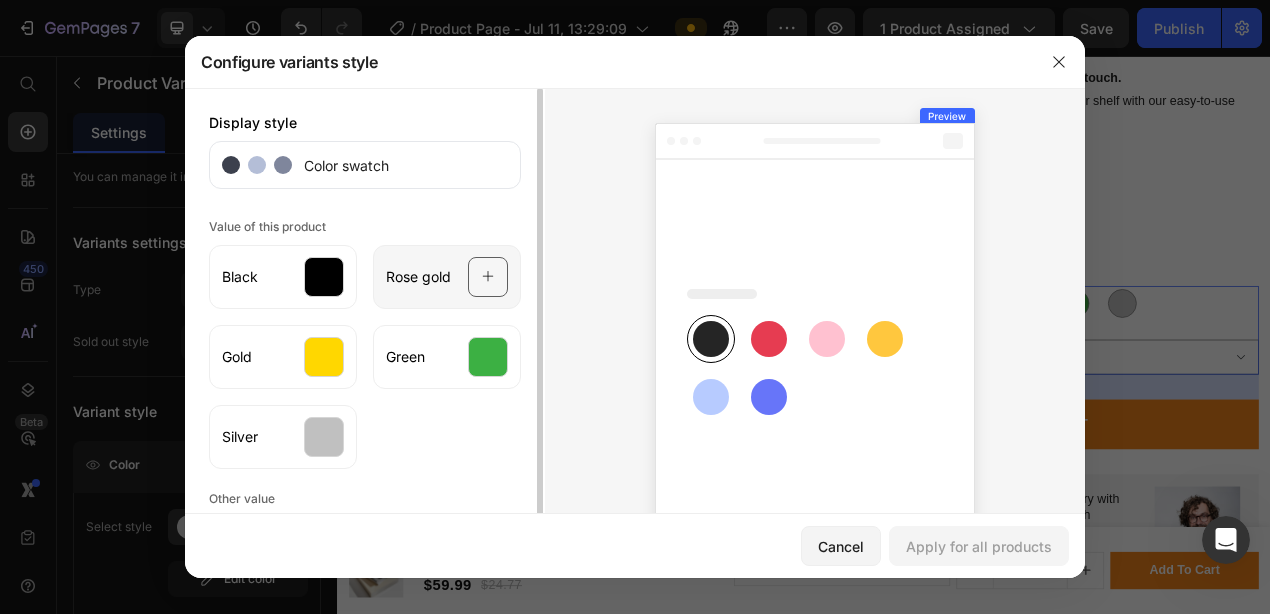 click 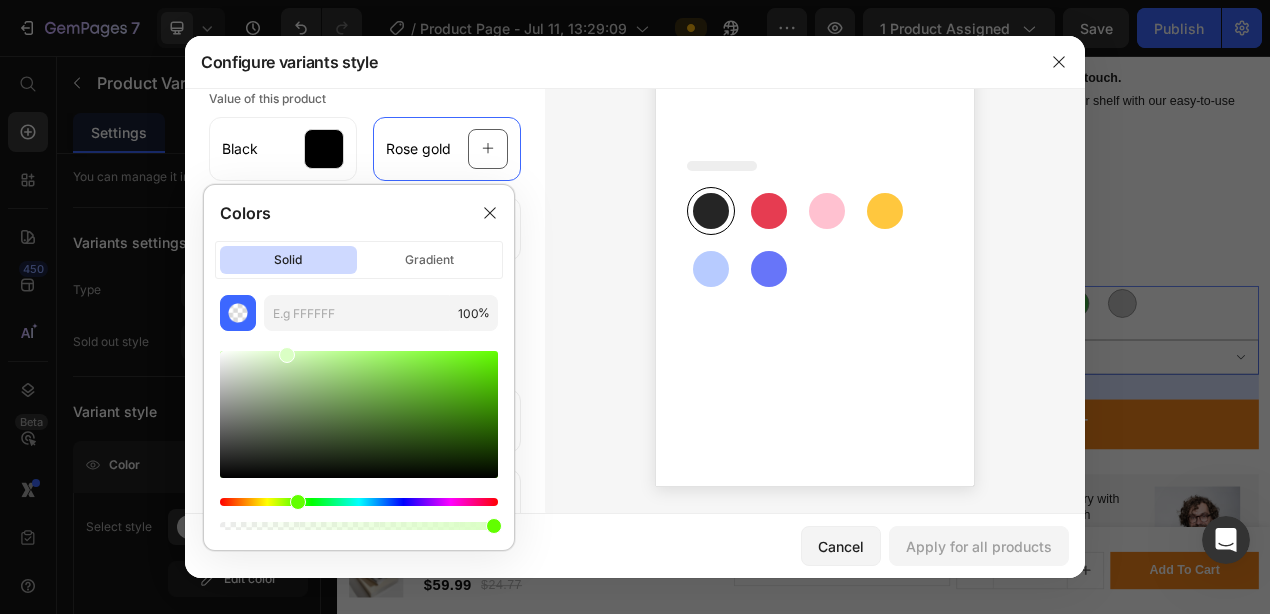 scroll, scrollTop: 128, scrollLeft: 0, axis: vertical 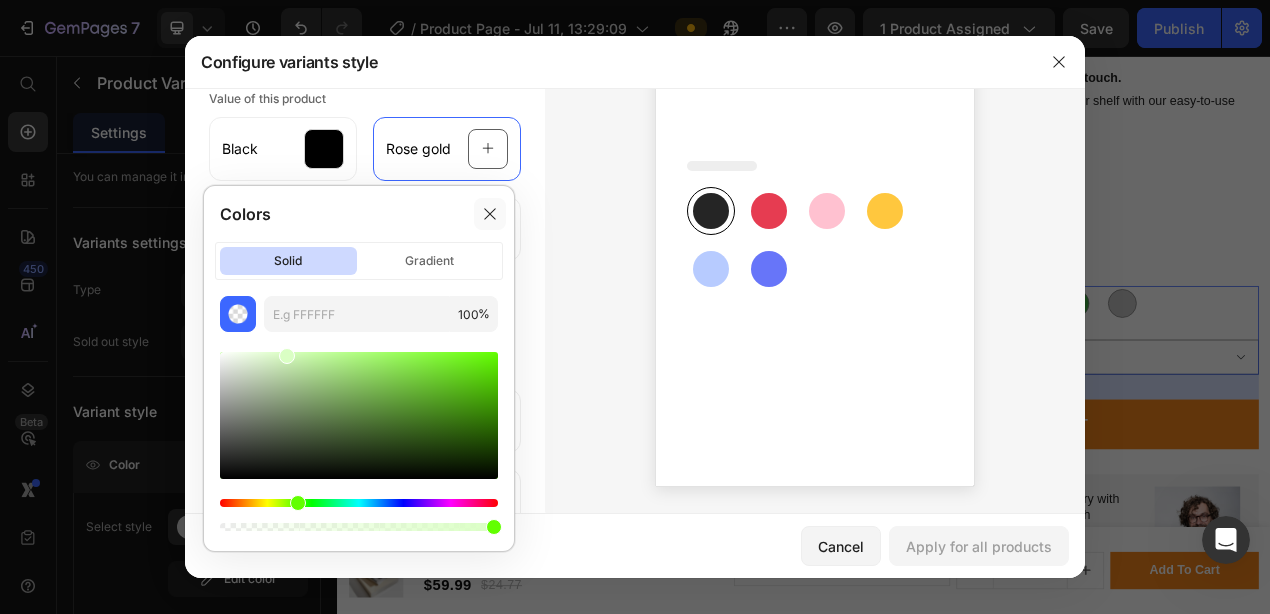 click 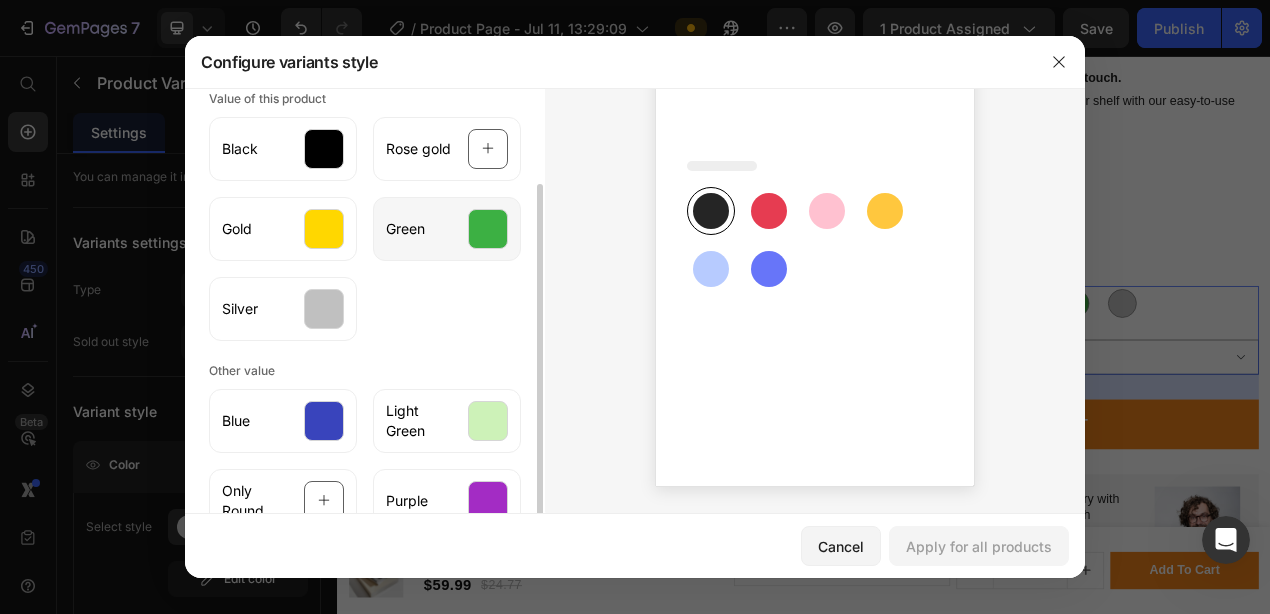 scroll, scrollTop: 123, scrollLeft: 0, axis: vertical 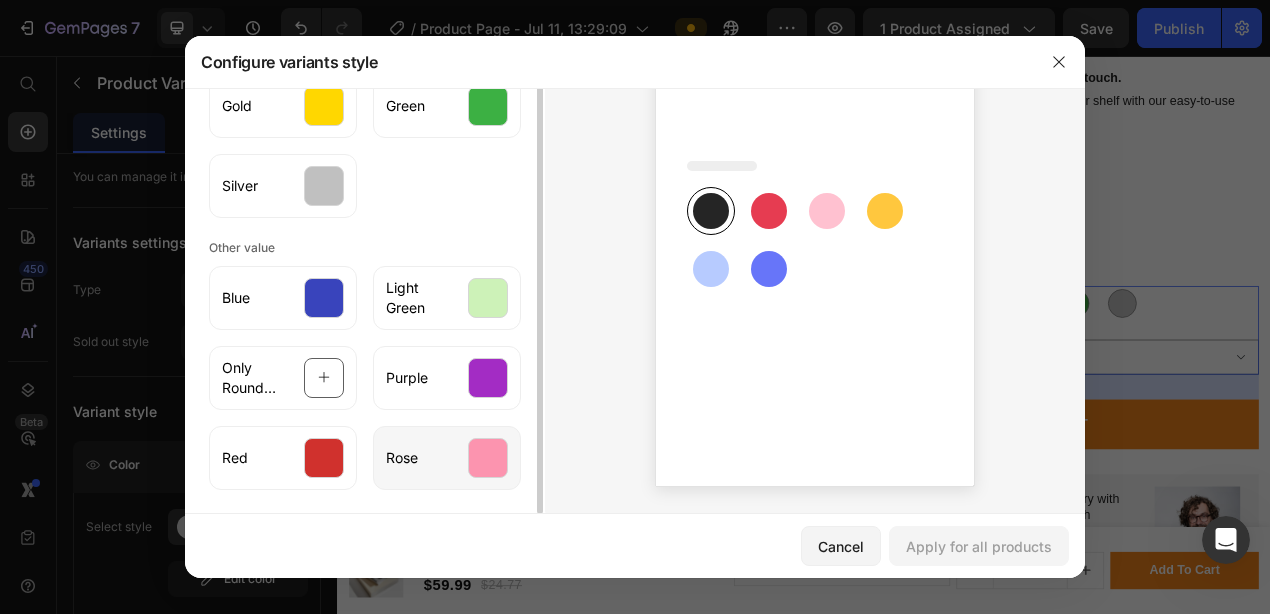click at bounding box center (488, 458) 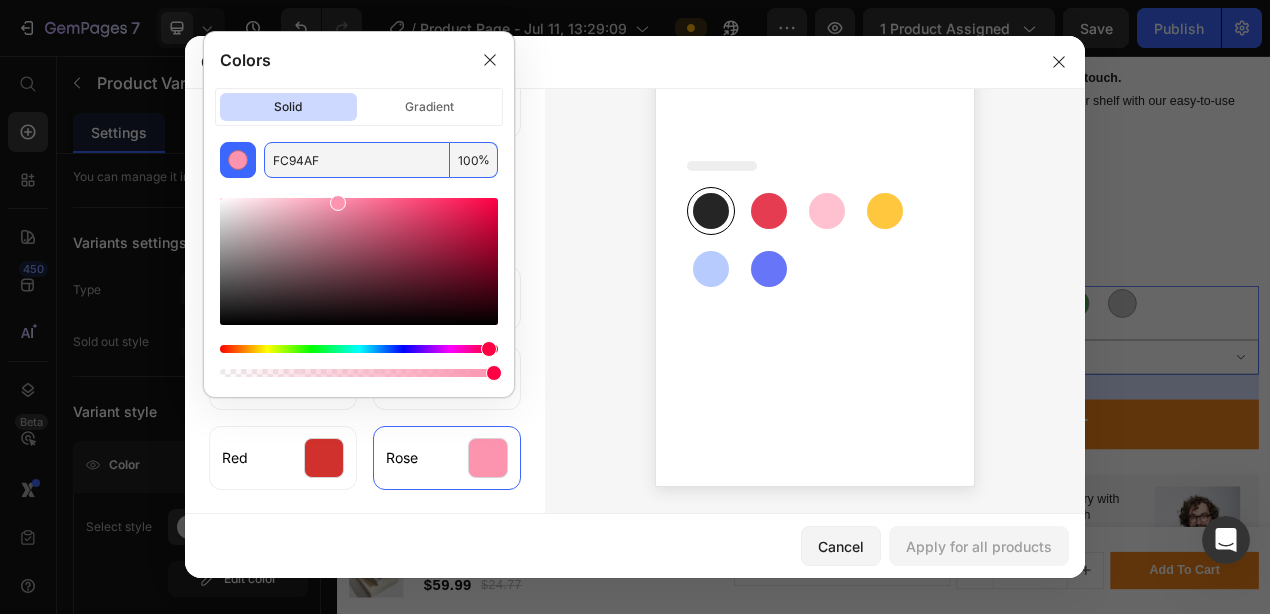 click on "FC94AF" at bounding box center (357, 160) 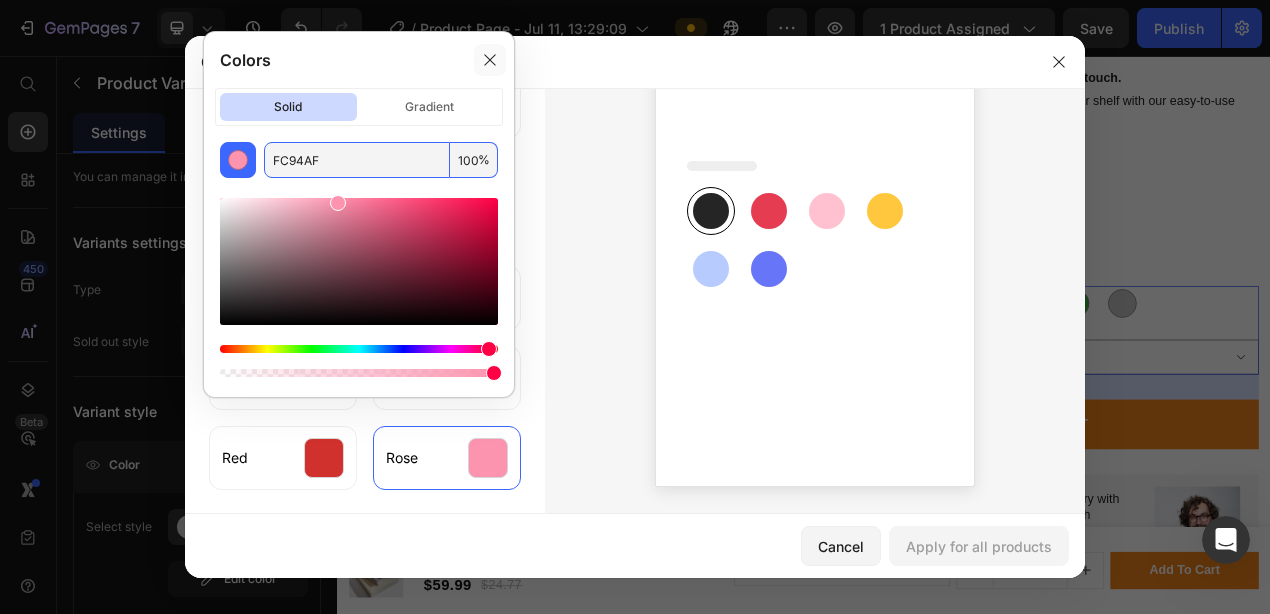 click at bounding box center [490, 60] 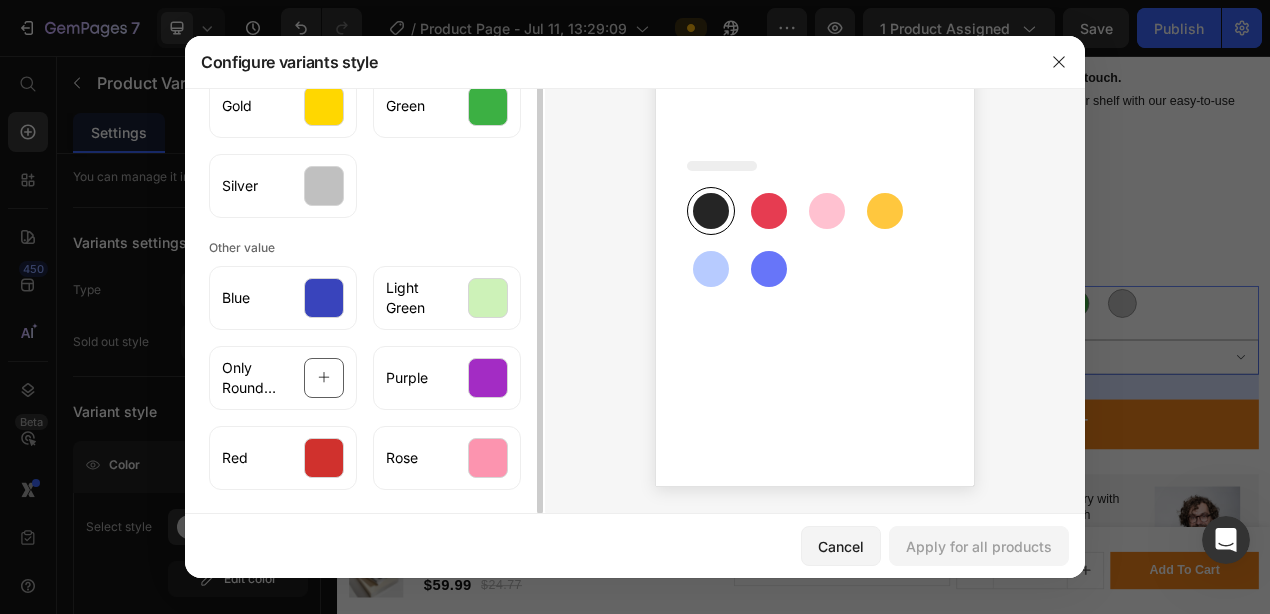 scroll, scrollTop: 0, scrollLeft: 0, axis: both 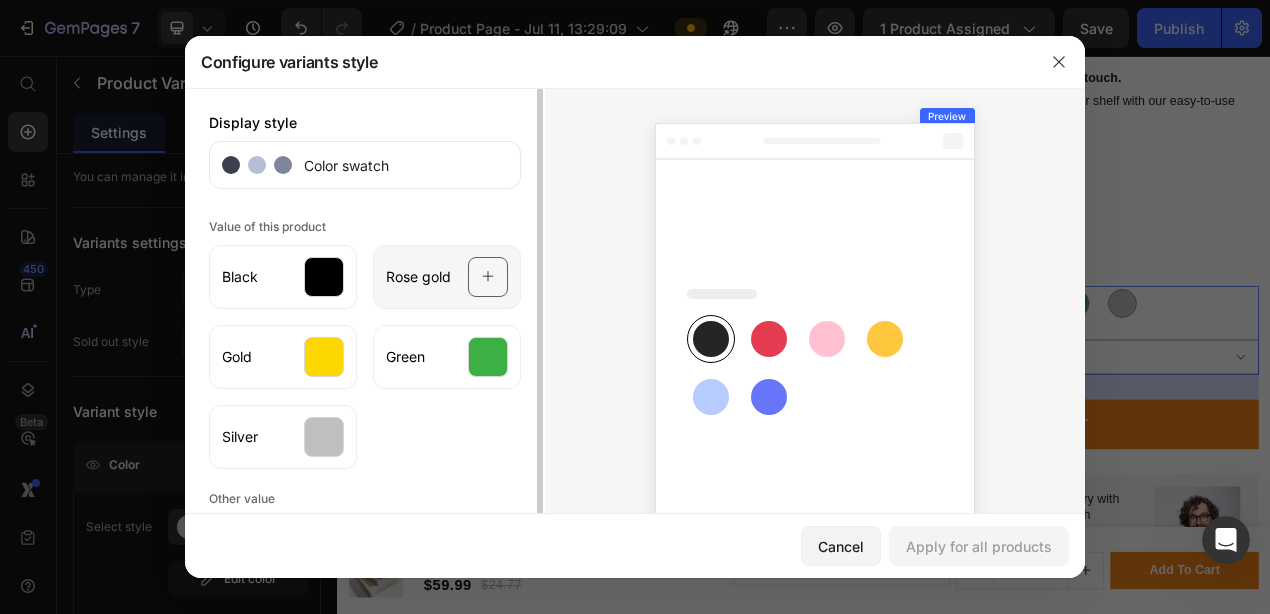 click 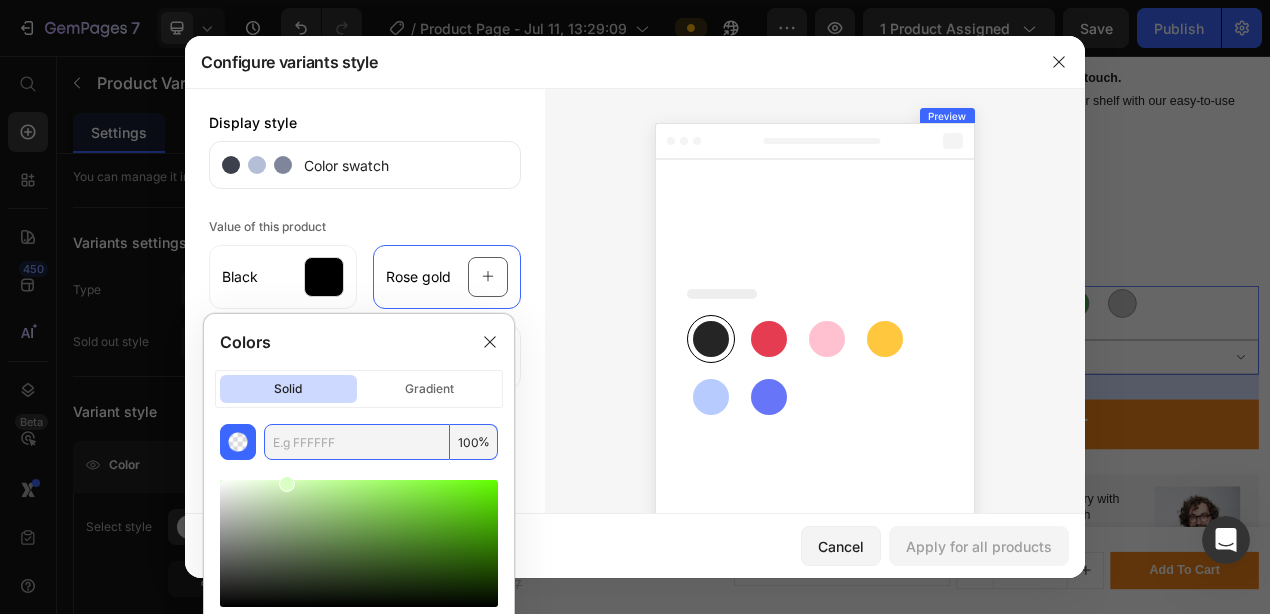 click at bounding box center [357, 442] 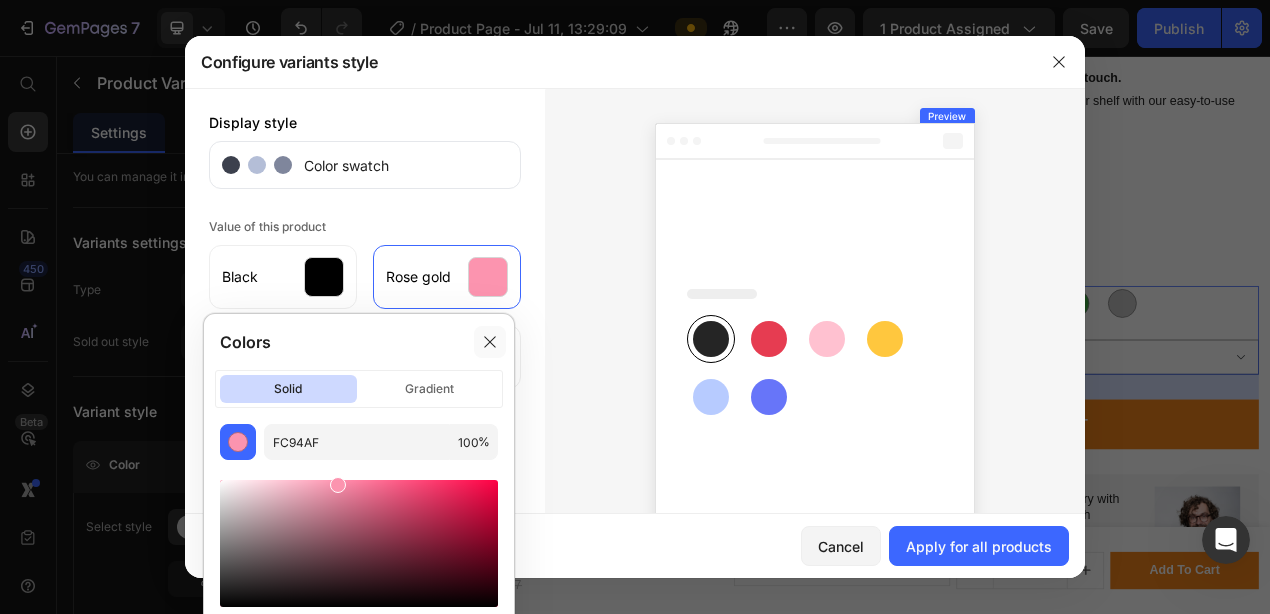 click 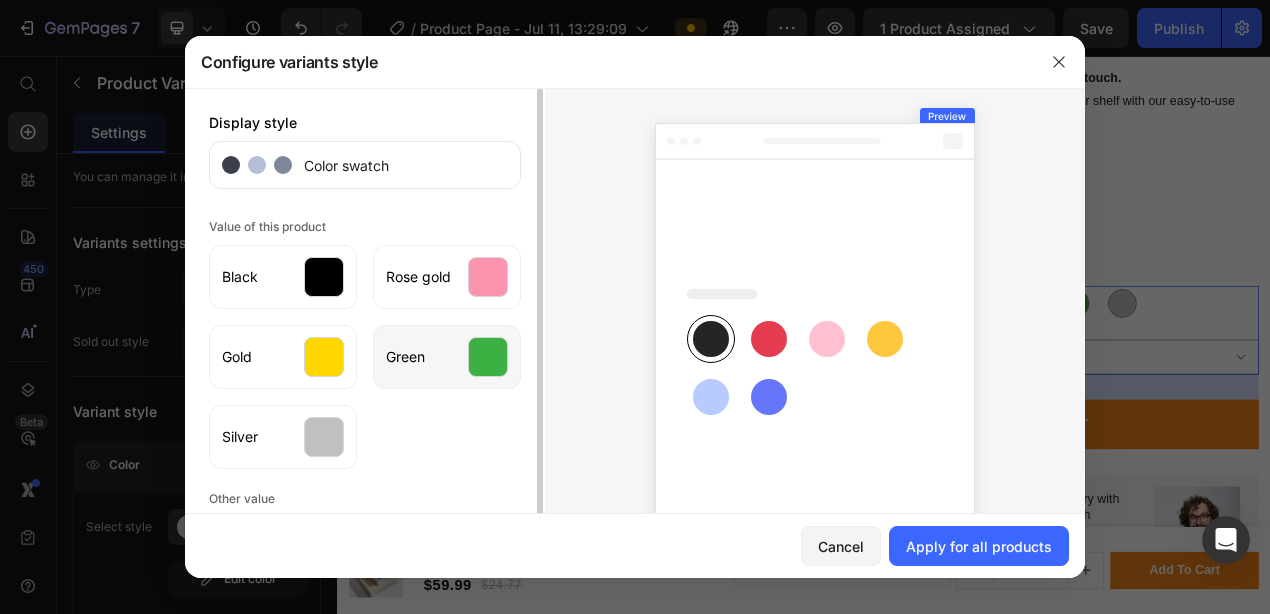 click at bounding box center (488, 357) 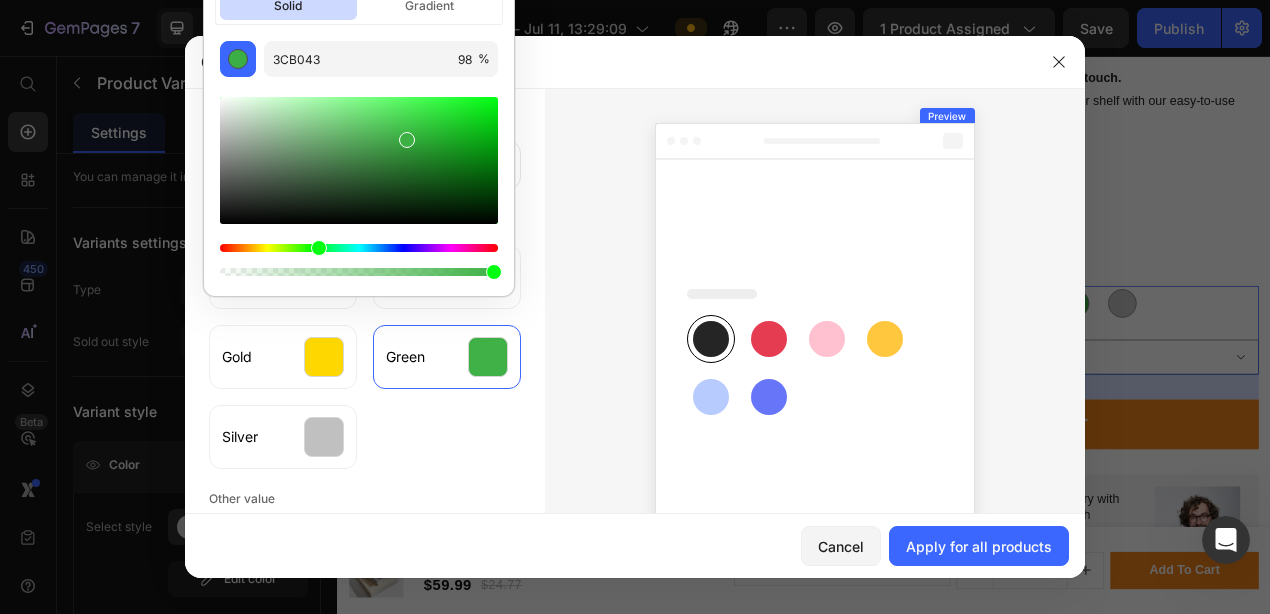 click on "Colors solid gradient 3CB043 98 %" at bounding box center (359, 113) 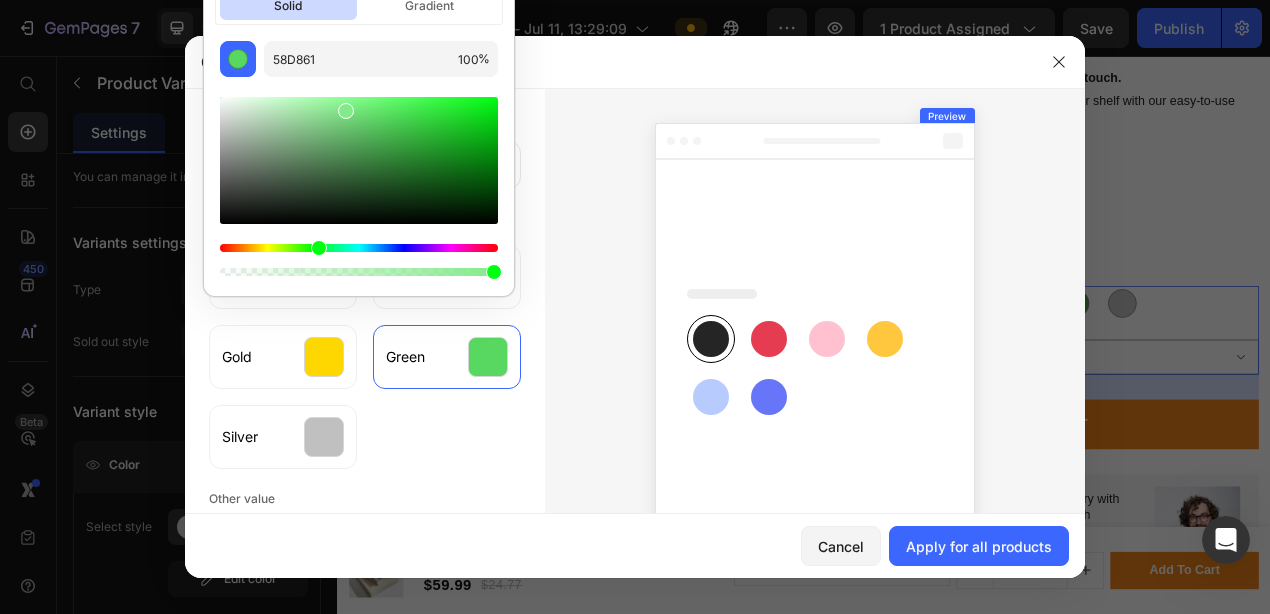 click at bounding box center (346, 111) 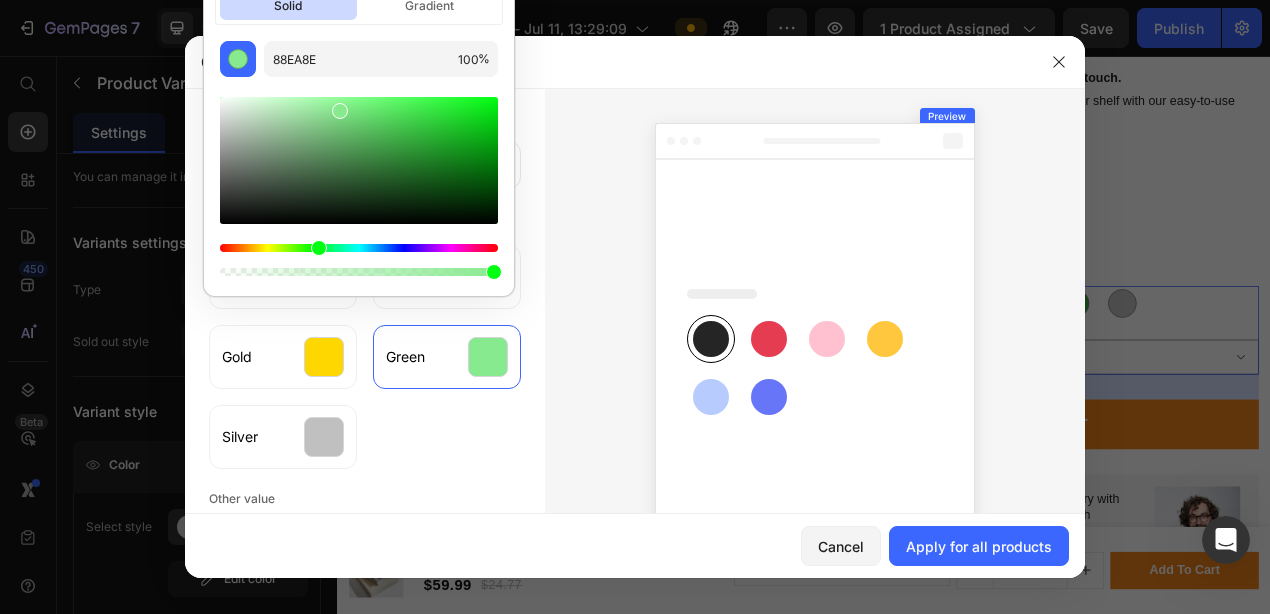 click at bounding box center (359, 160) 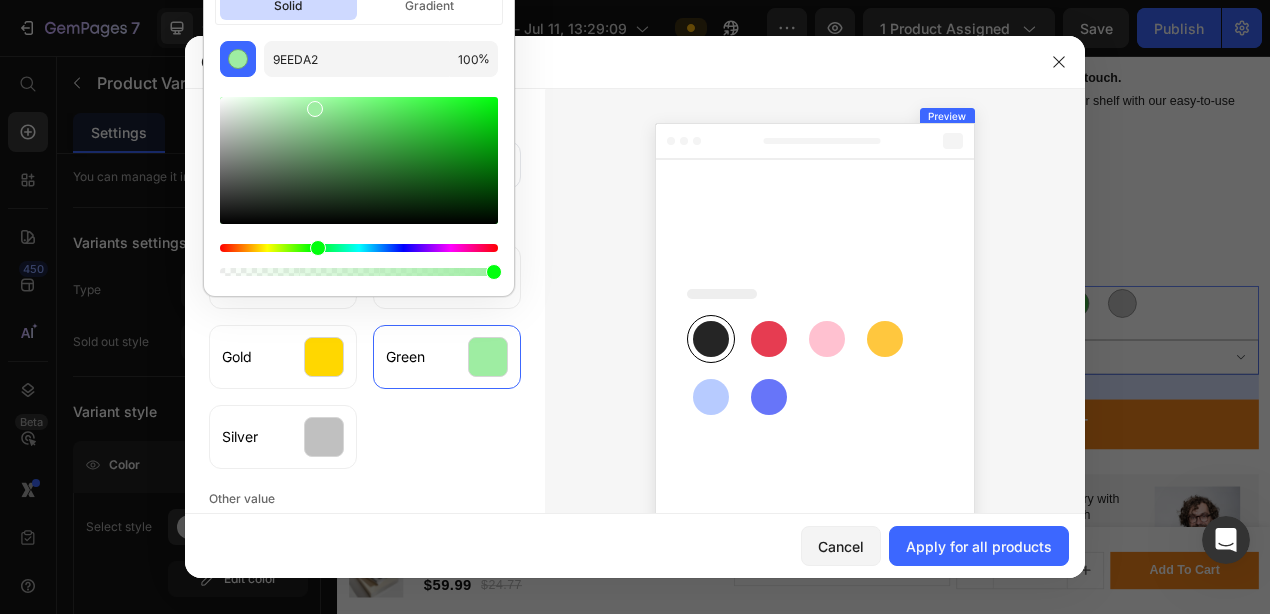 type on "A2EFA6" 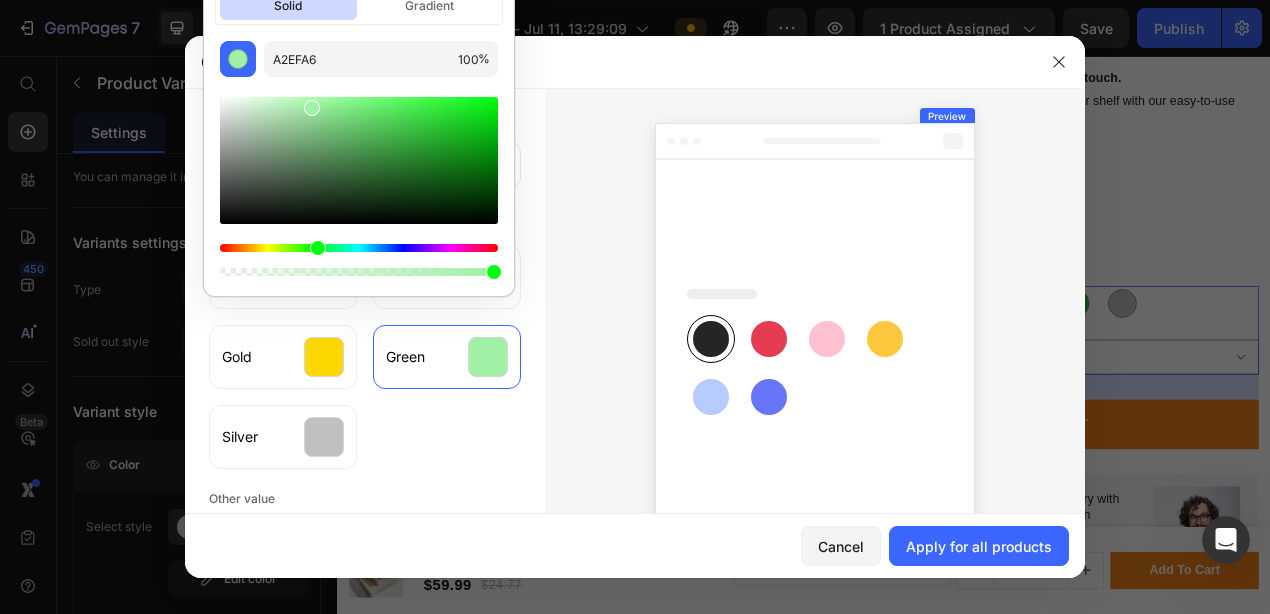 click at bounding box center [312, 108] 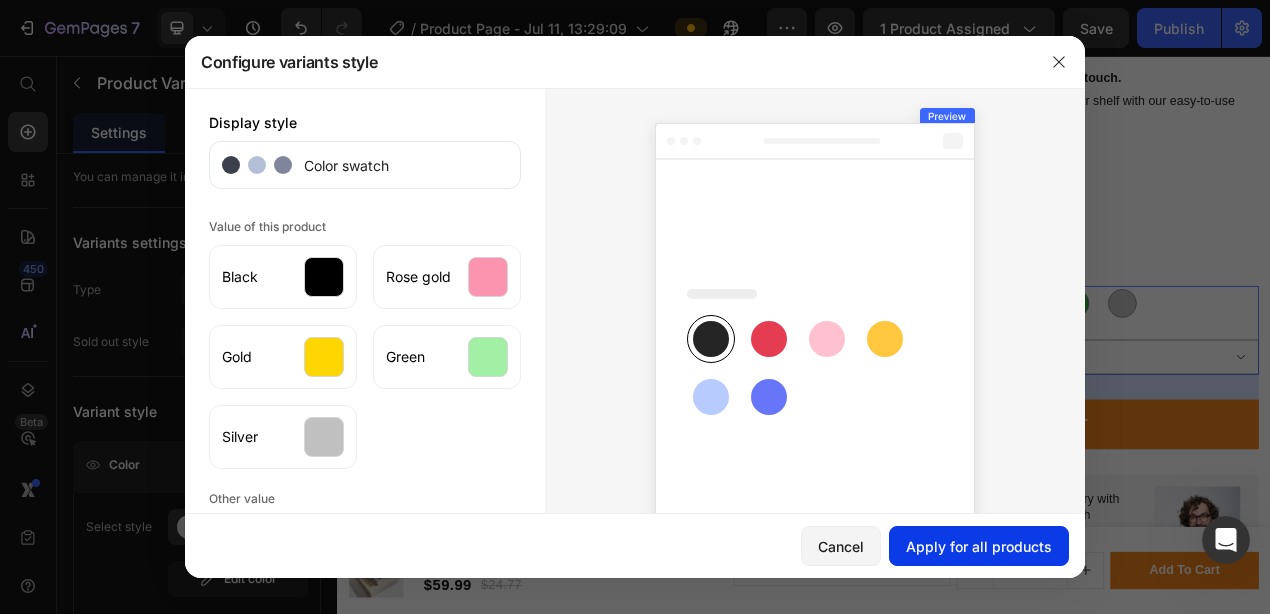 click on "Apply for all products" at bounding box center [979, 546] 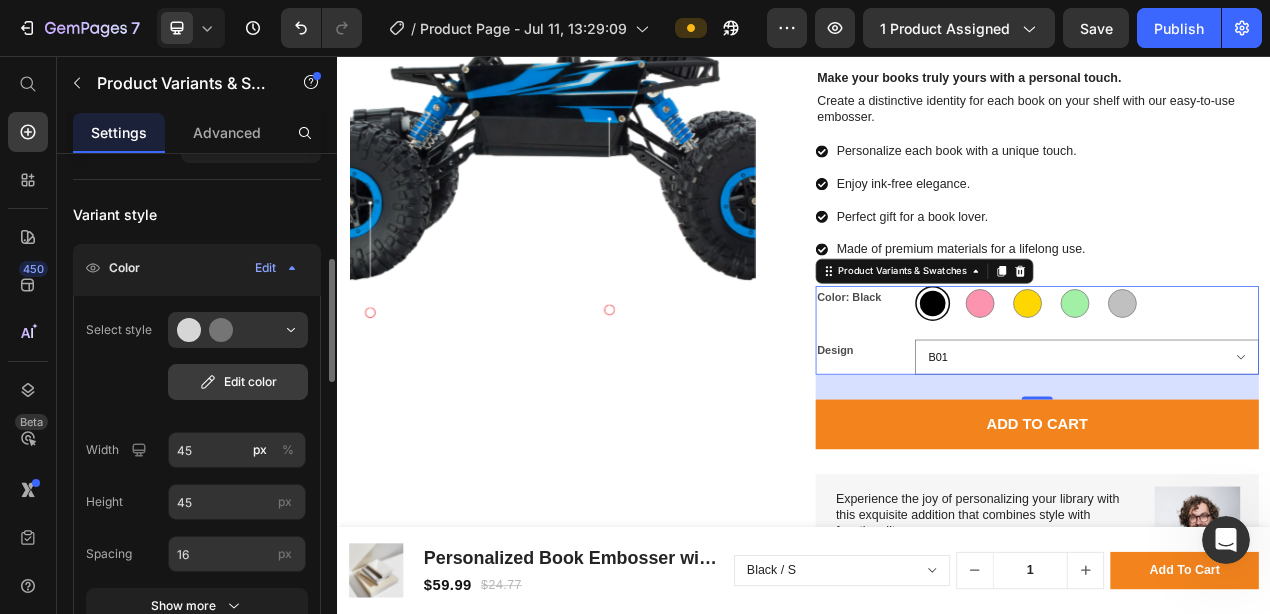 scroll, scrollTop: 268, scrollLeft: 0, axis: vertical 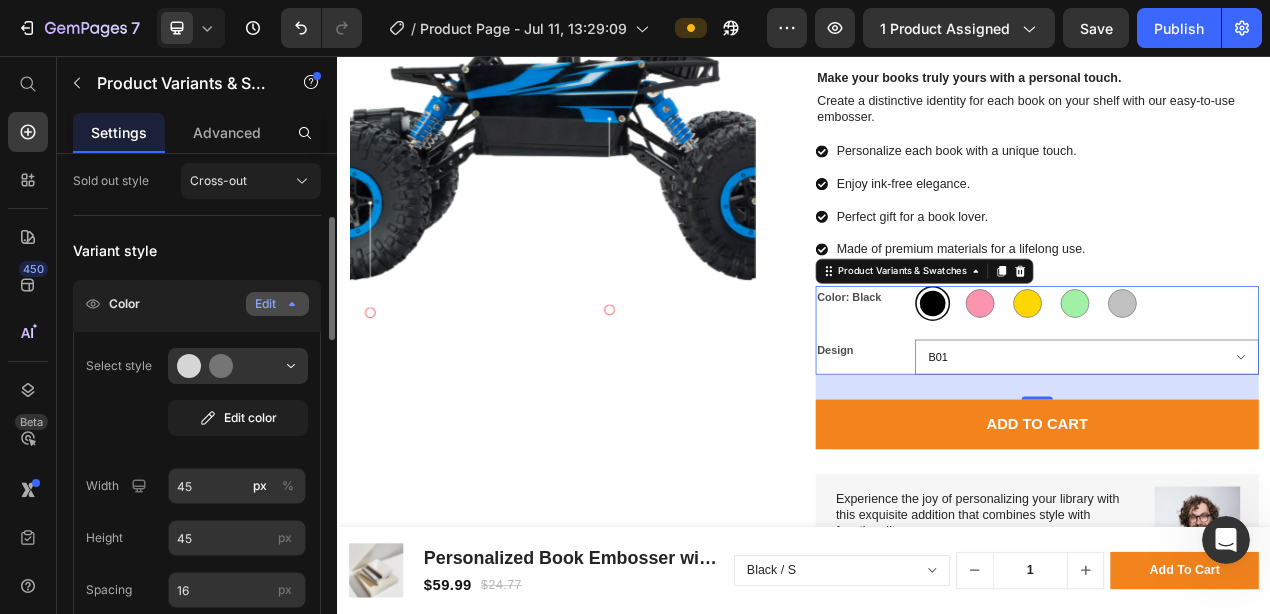 click 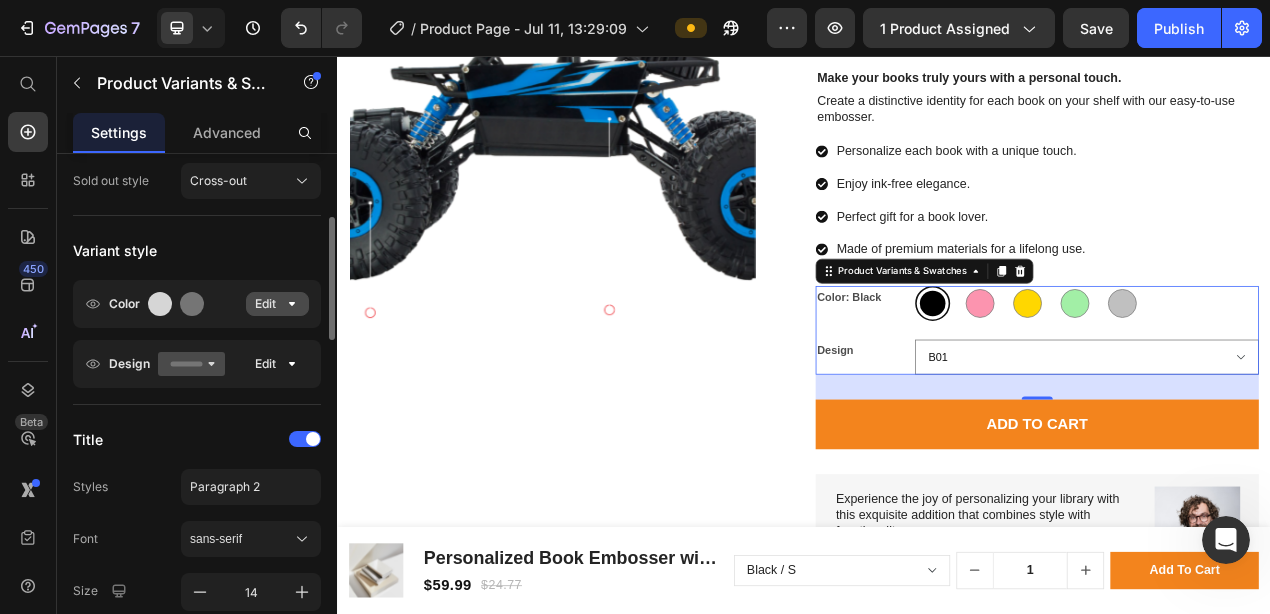 click 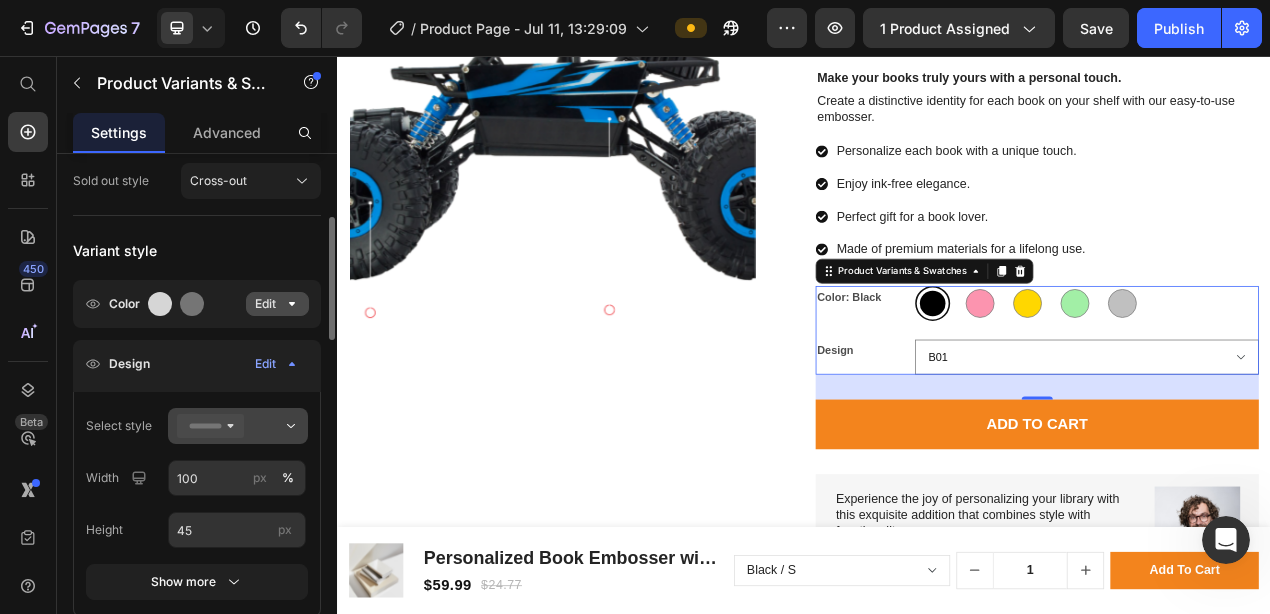 click at bounding box center [238, 426] 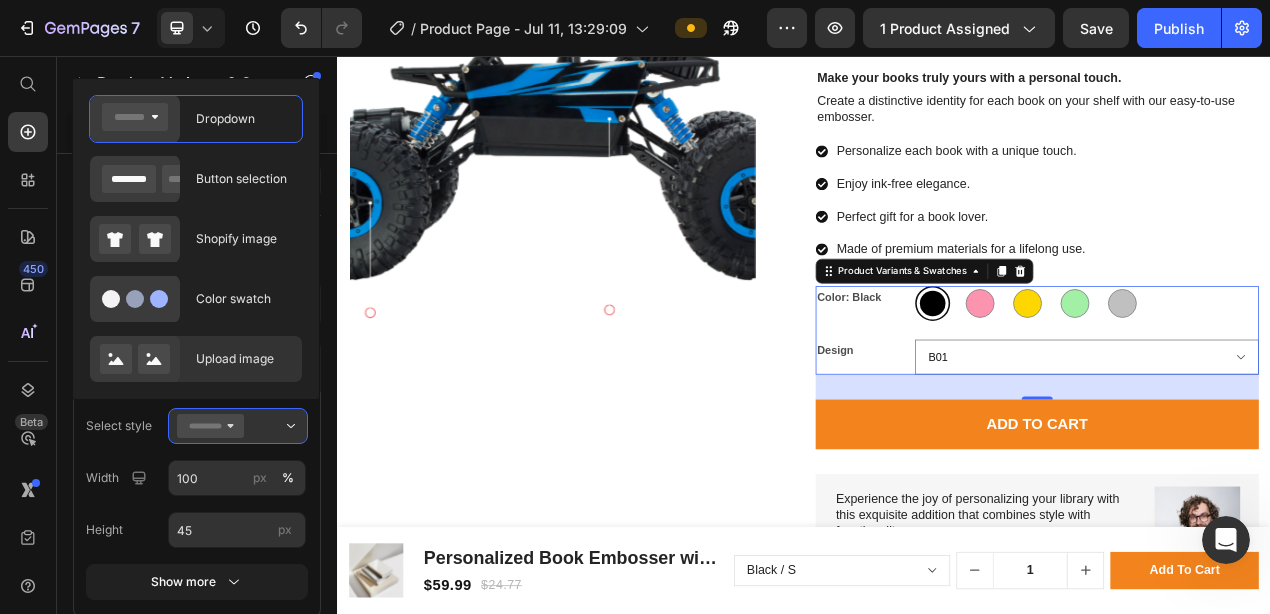 click on "Upload image" 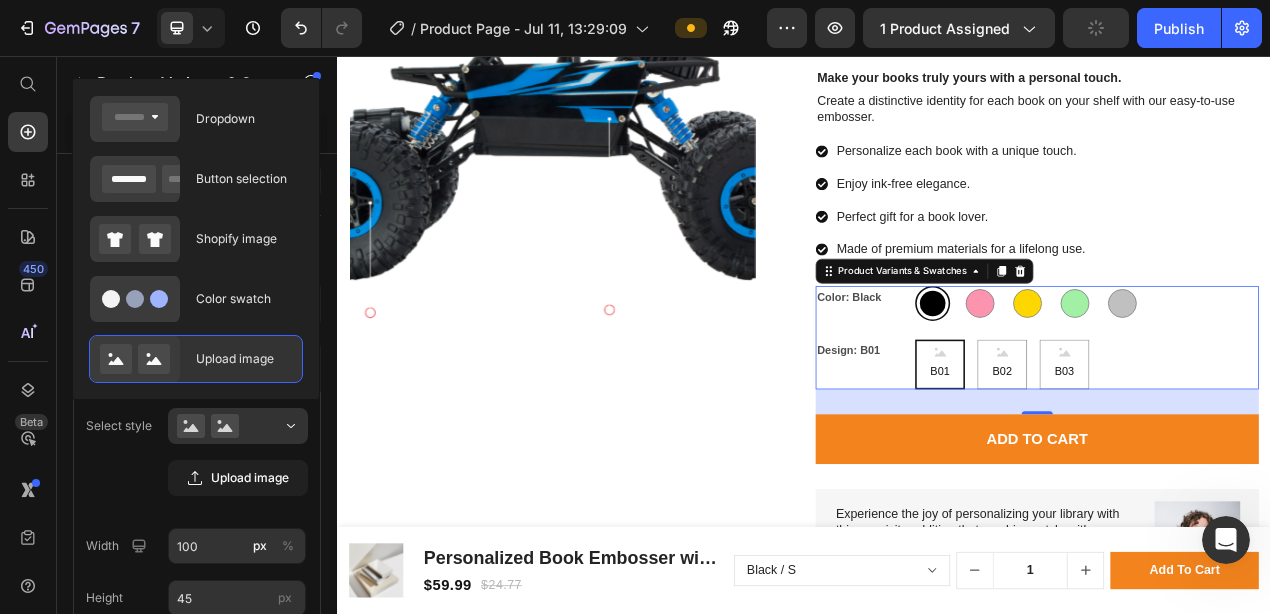type on "64" 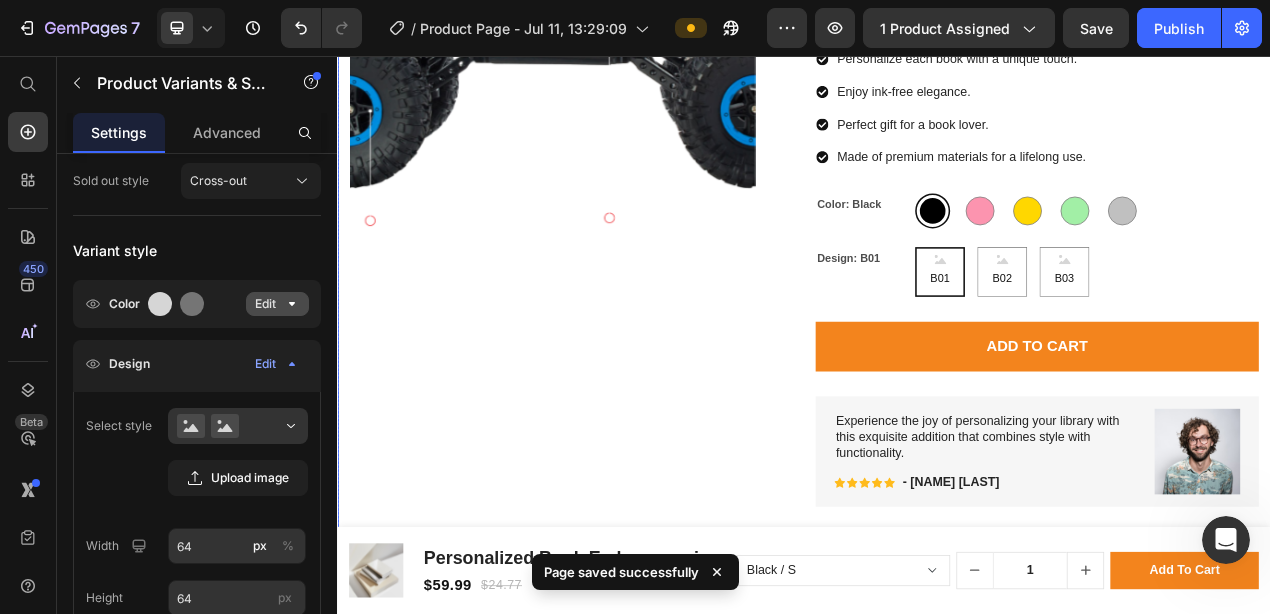 scroll, scrollTop: 451, scrollLeft: 0, axis: vertical 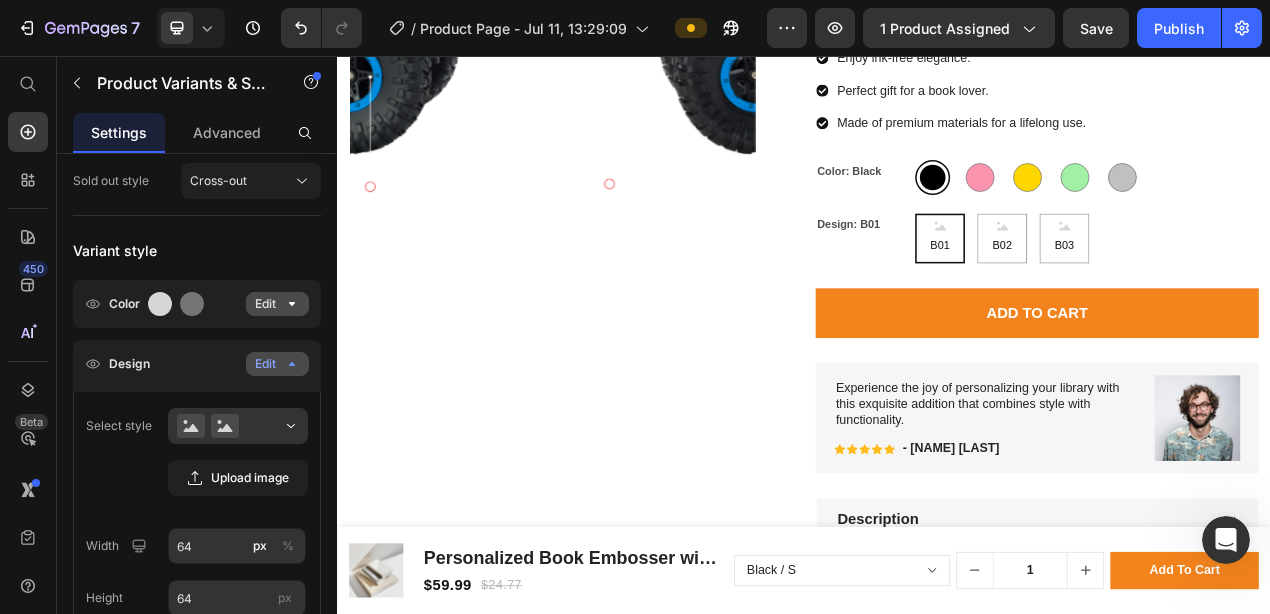 click 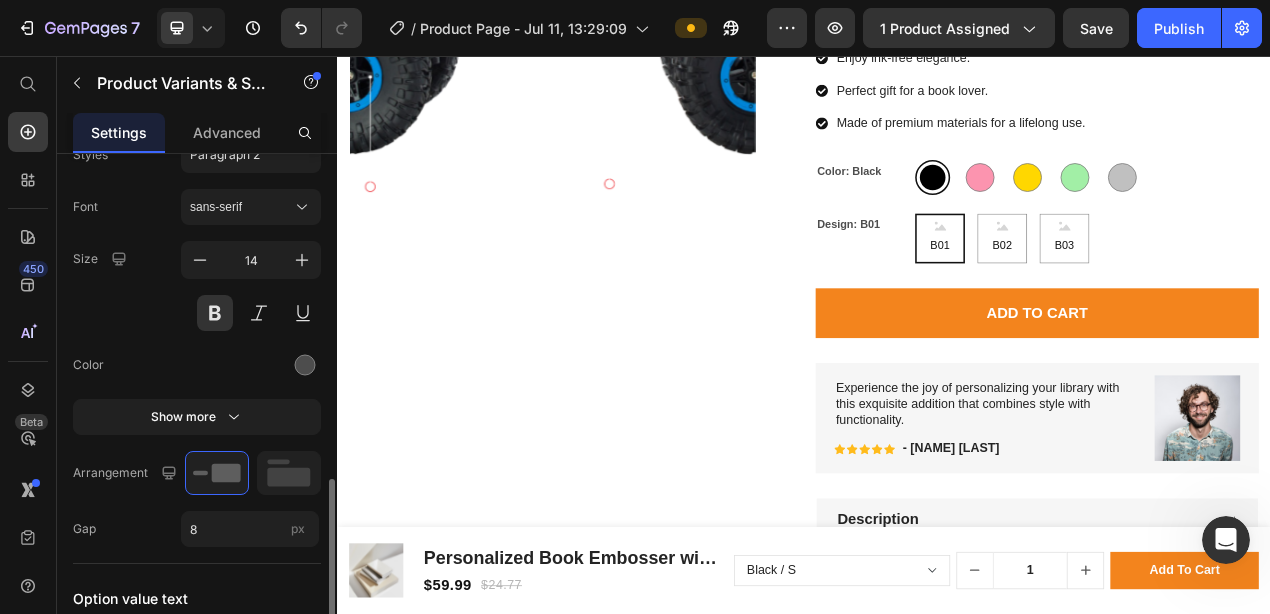 scroll, scrollTop: 720, scrollLeft: 0, axis: vertical 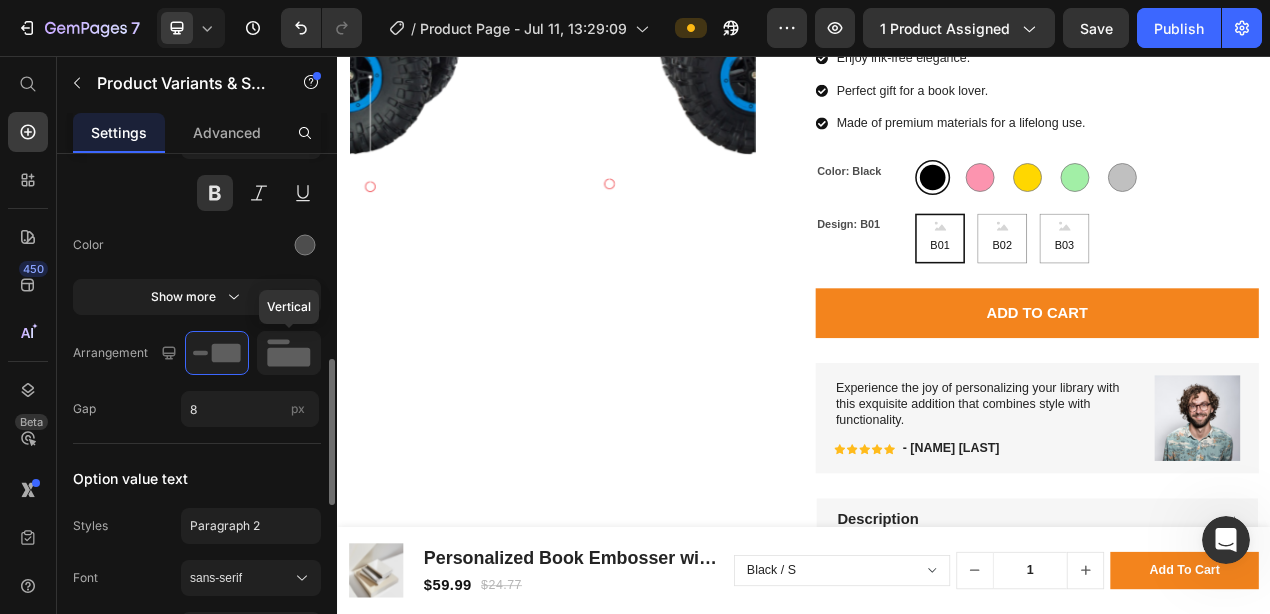 click 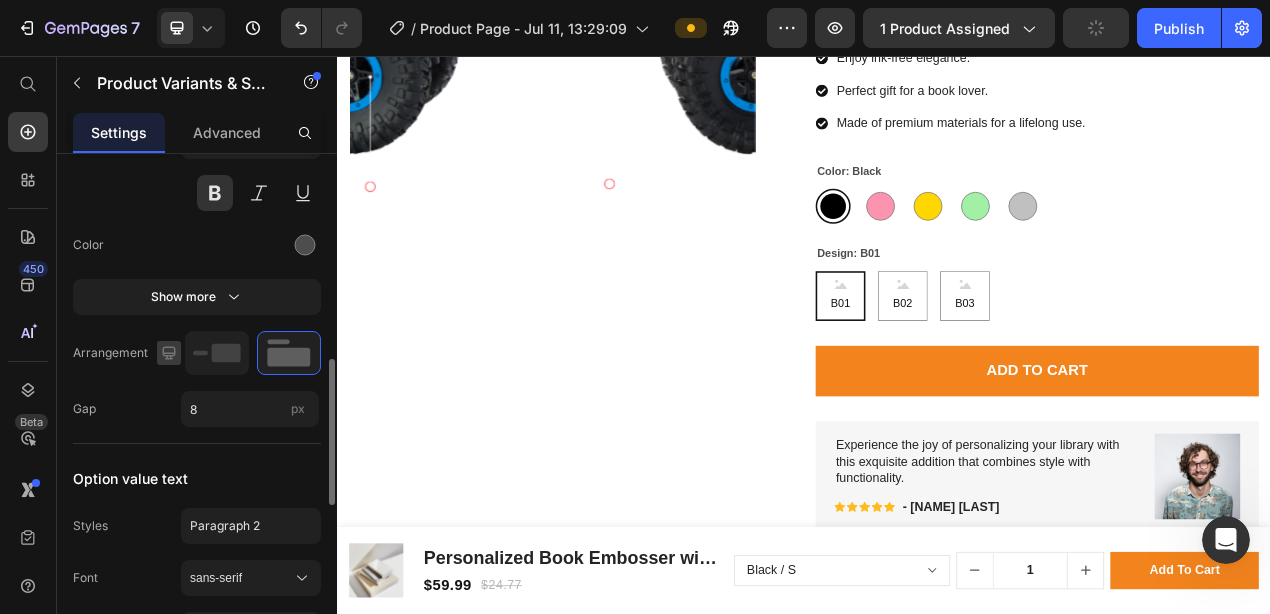 click 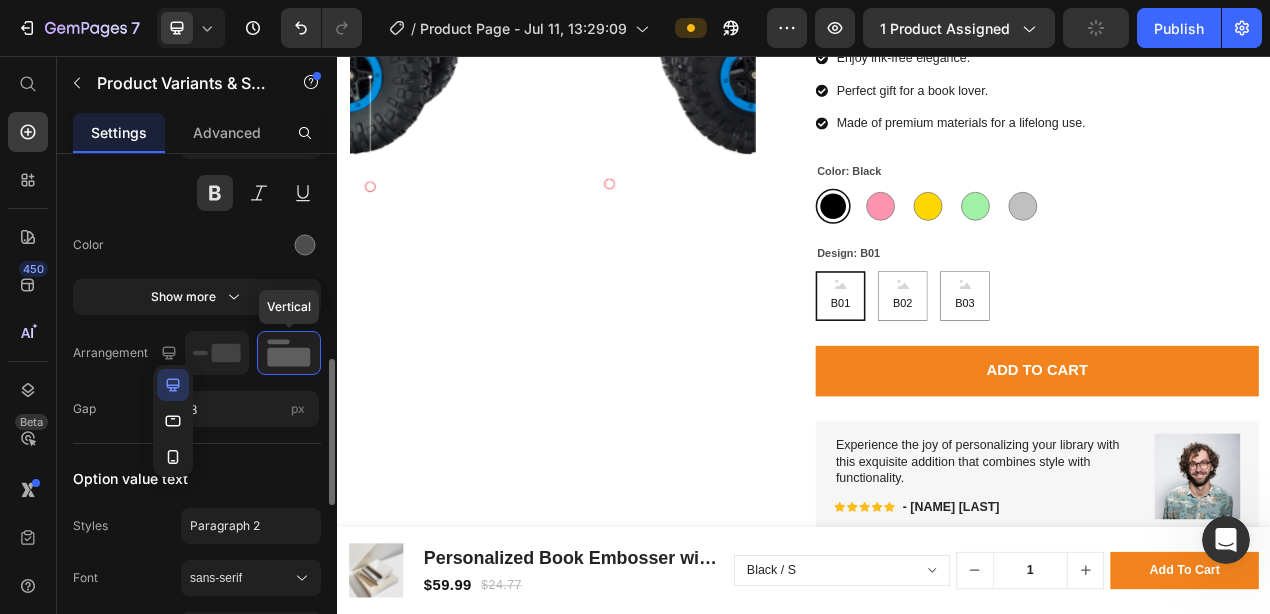 click 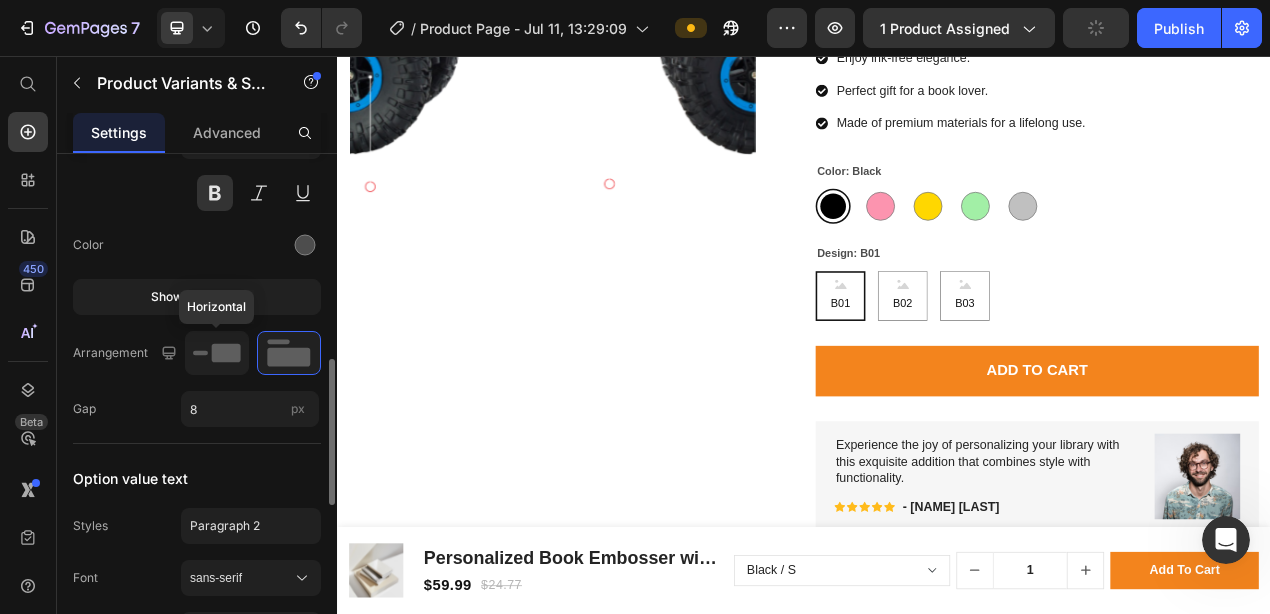 click 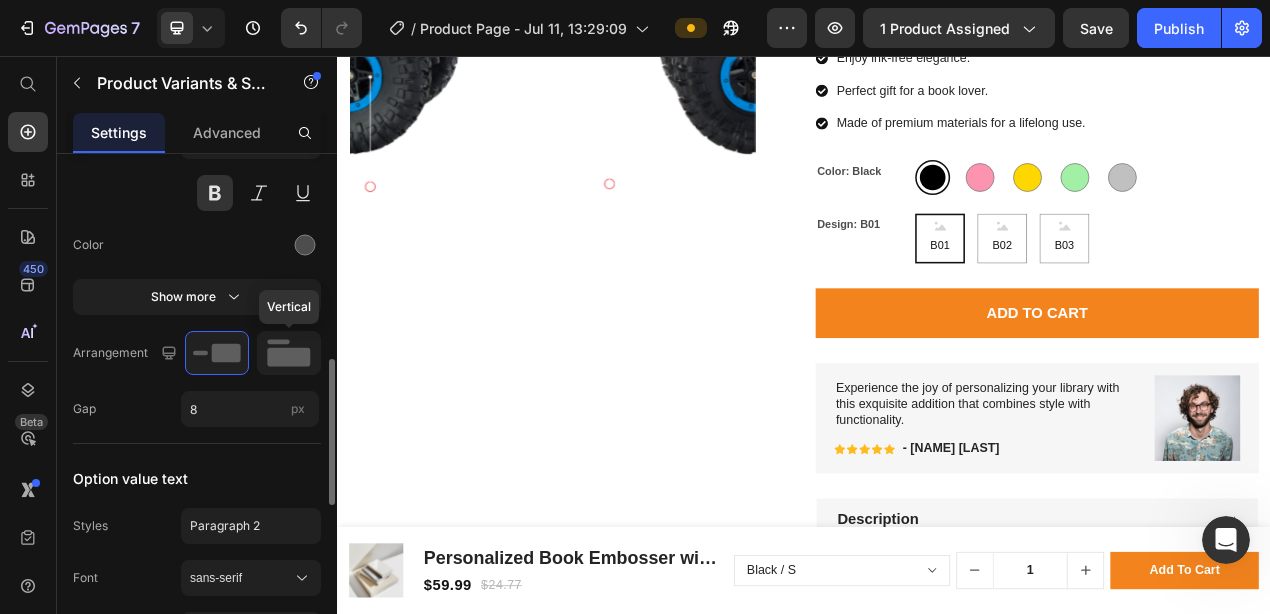 click 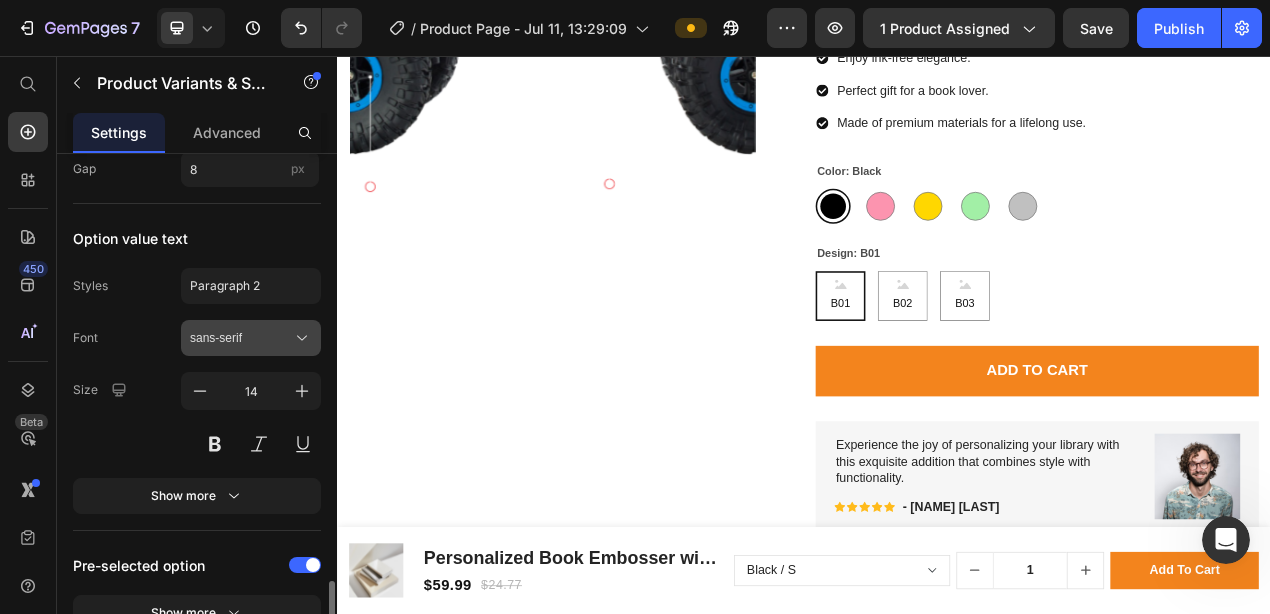 scroll, scrollTop: 1080, scrollLeft: 0, axis: vertical 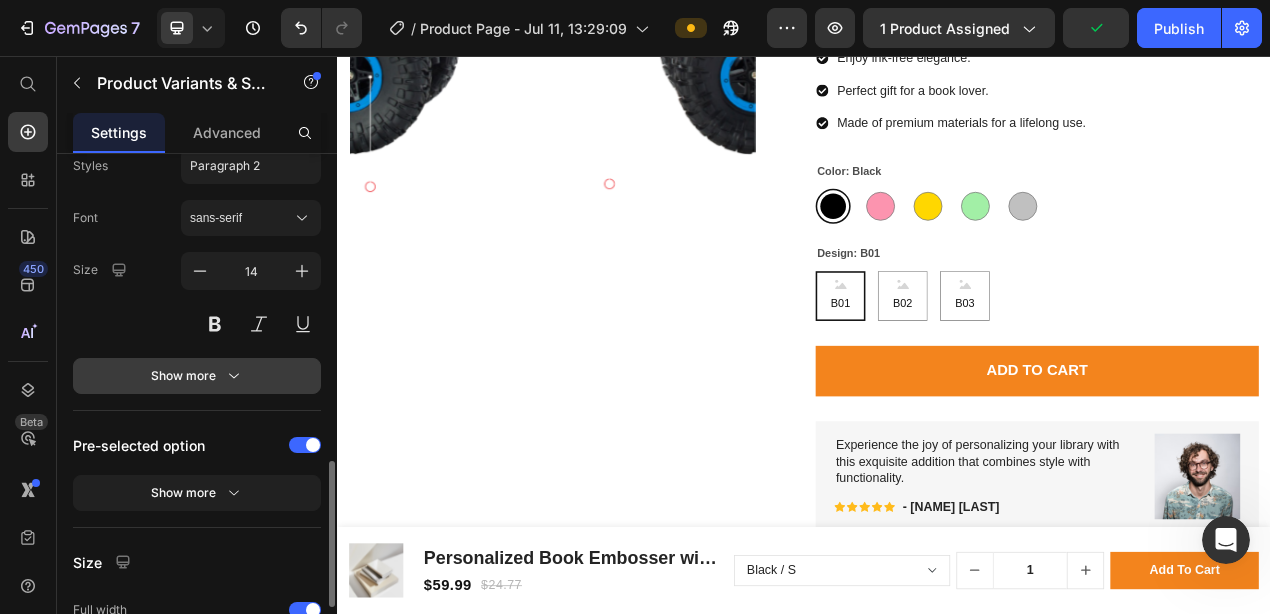 click on "Show more" at bounding box center [197, 376] 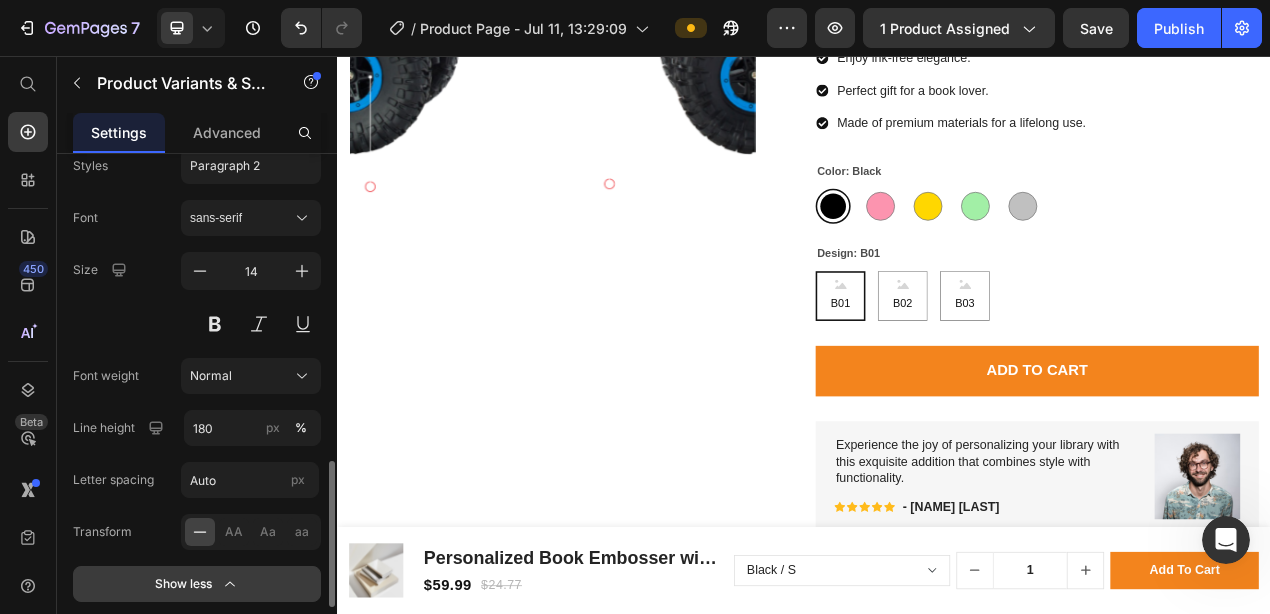 click 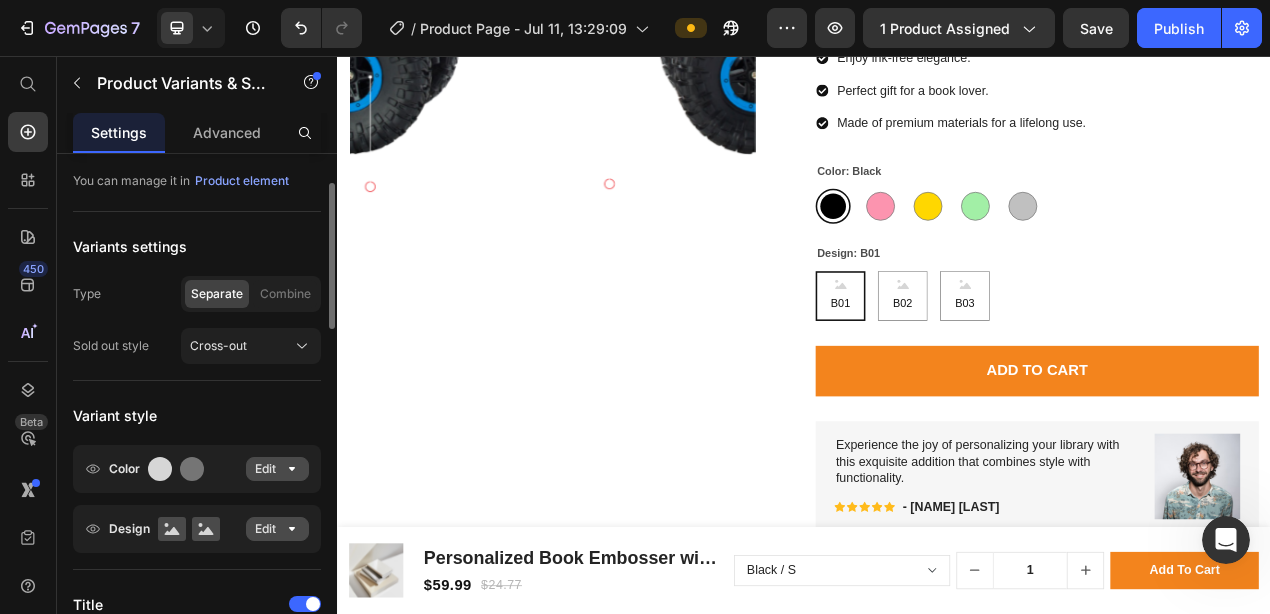 scroll, scrollTop: 0, scrollLeft: 0, axis: both 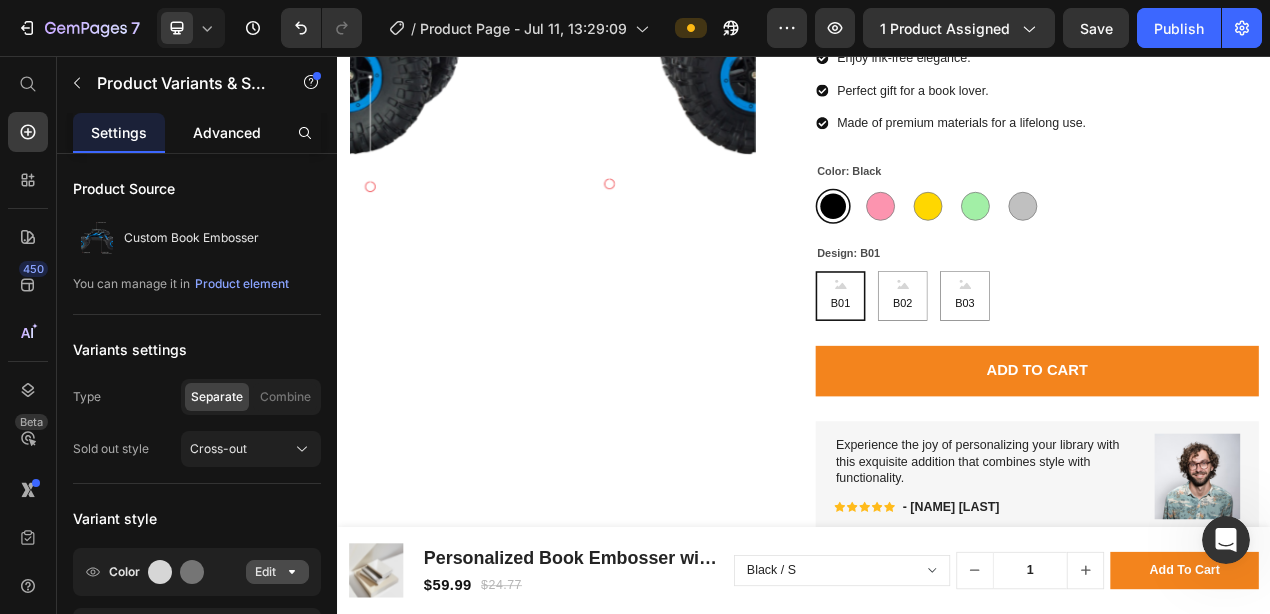 click on "Advanced" 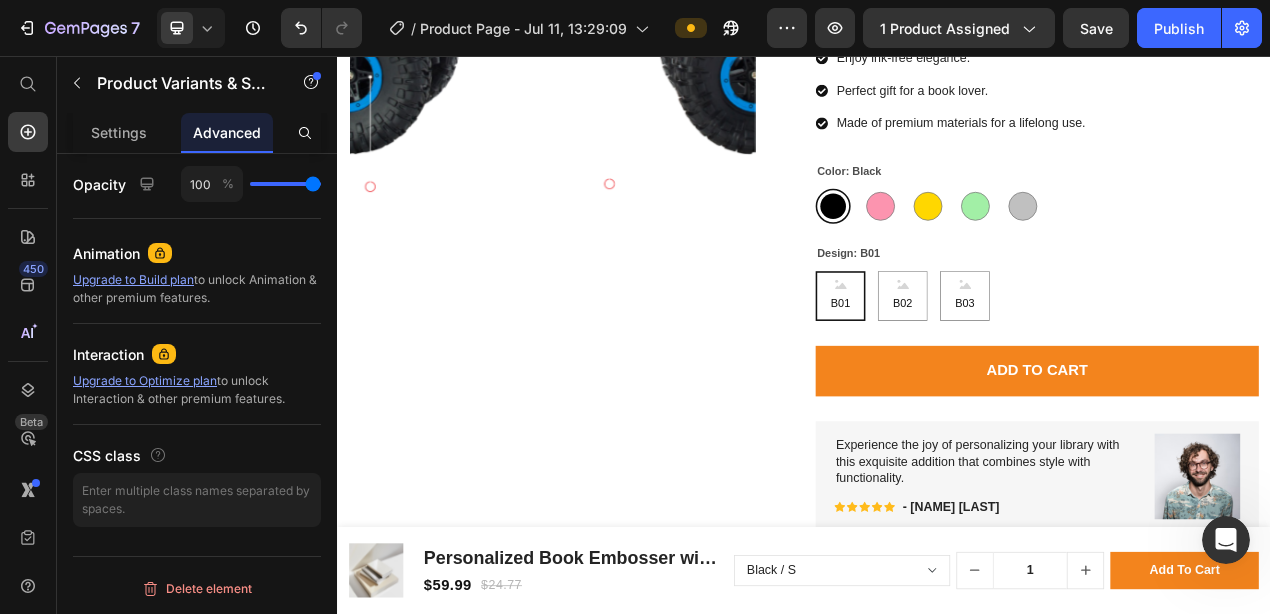 scroll, scrollTop: 0, scrollLeft: 0, axis: both 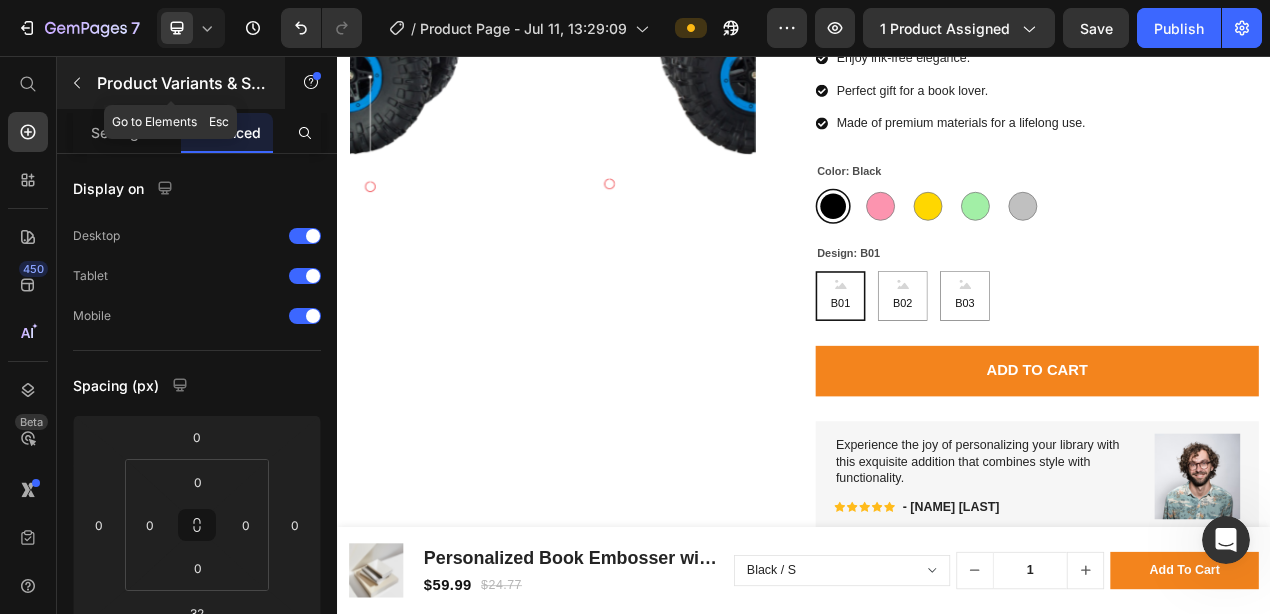 click 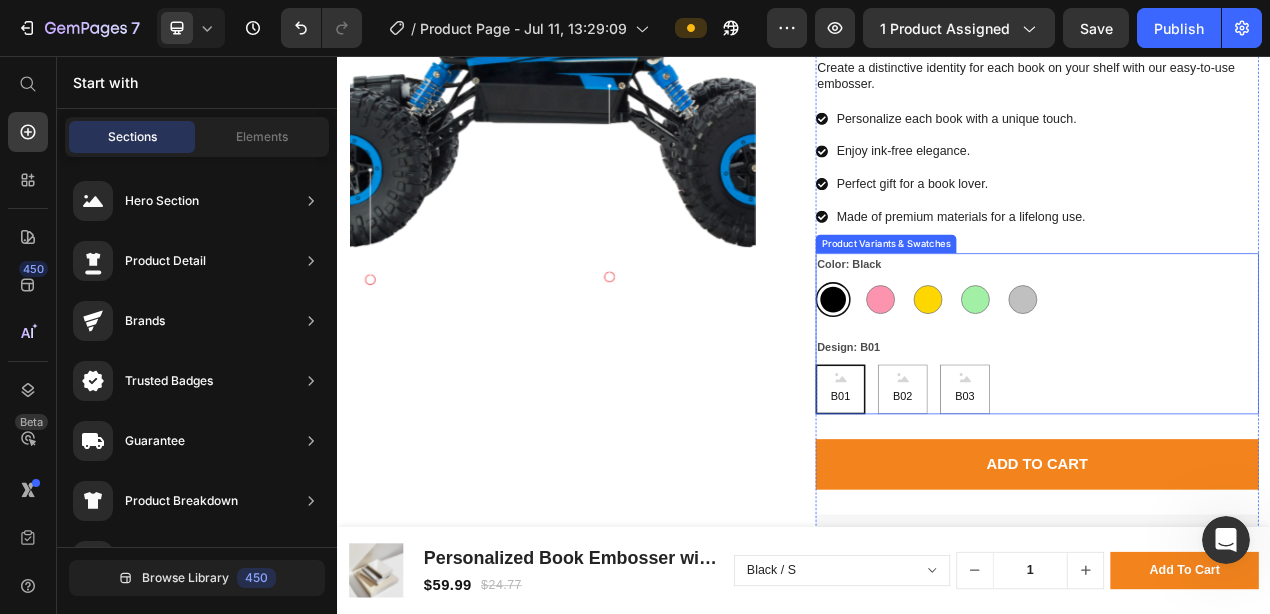 scroll, scrollTop: 211, scrollLeft: 0, axis: vertical 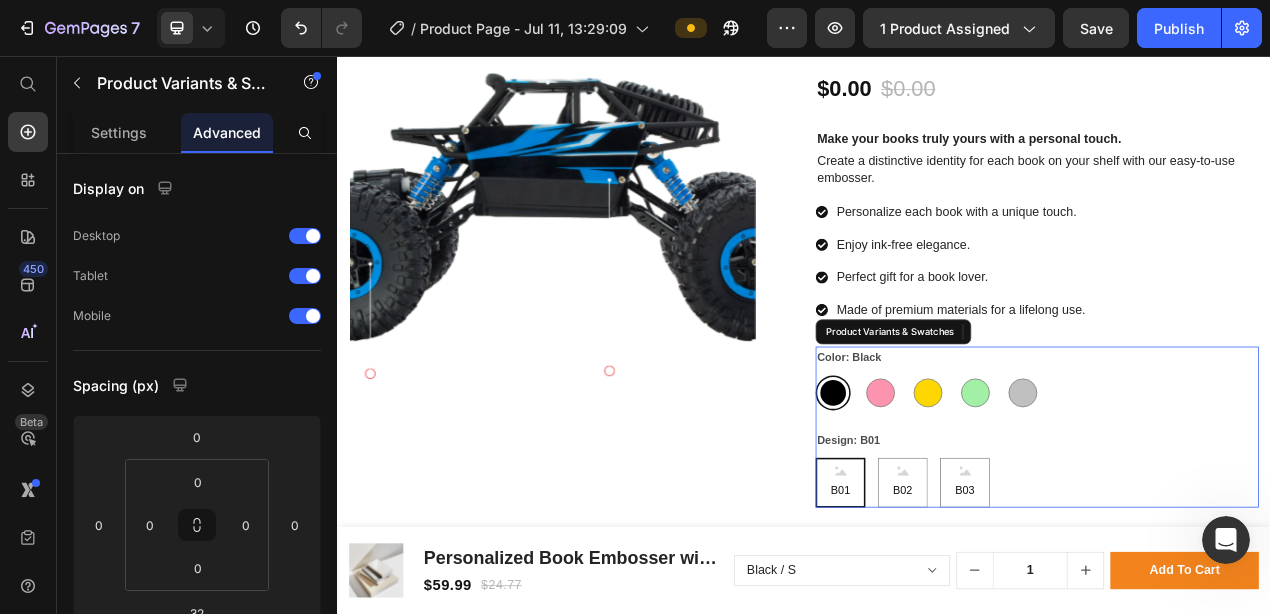 click on "Color: Black" at bounding box center (995, 444) 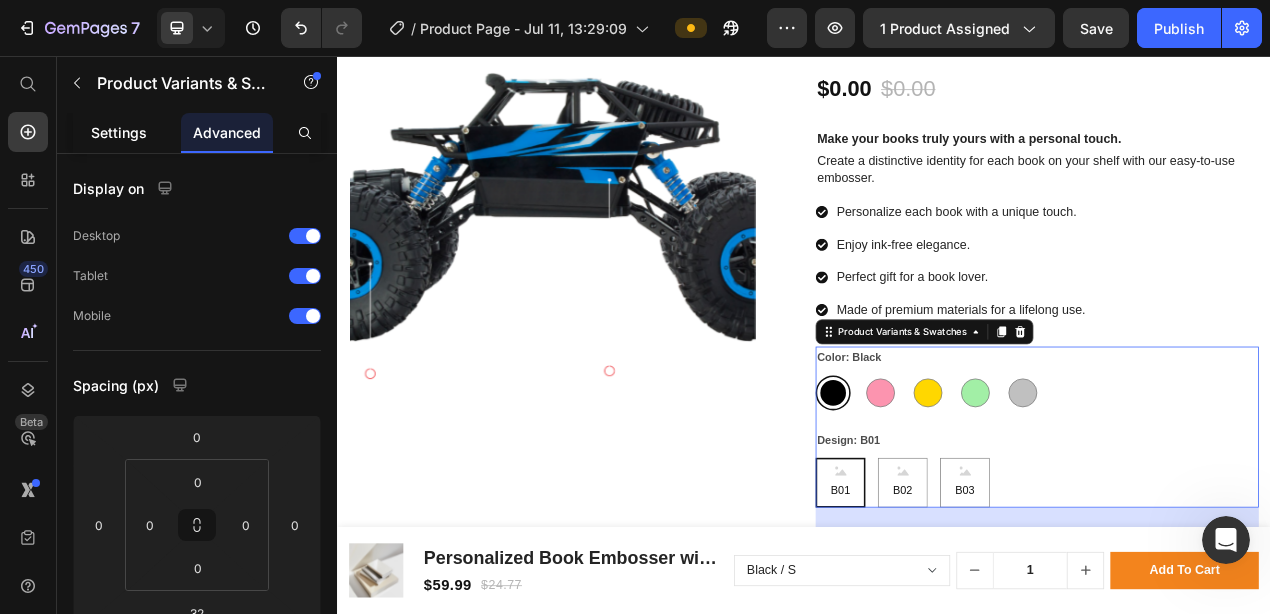 click on "Settings" at bounding box center [119, 132] 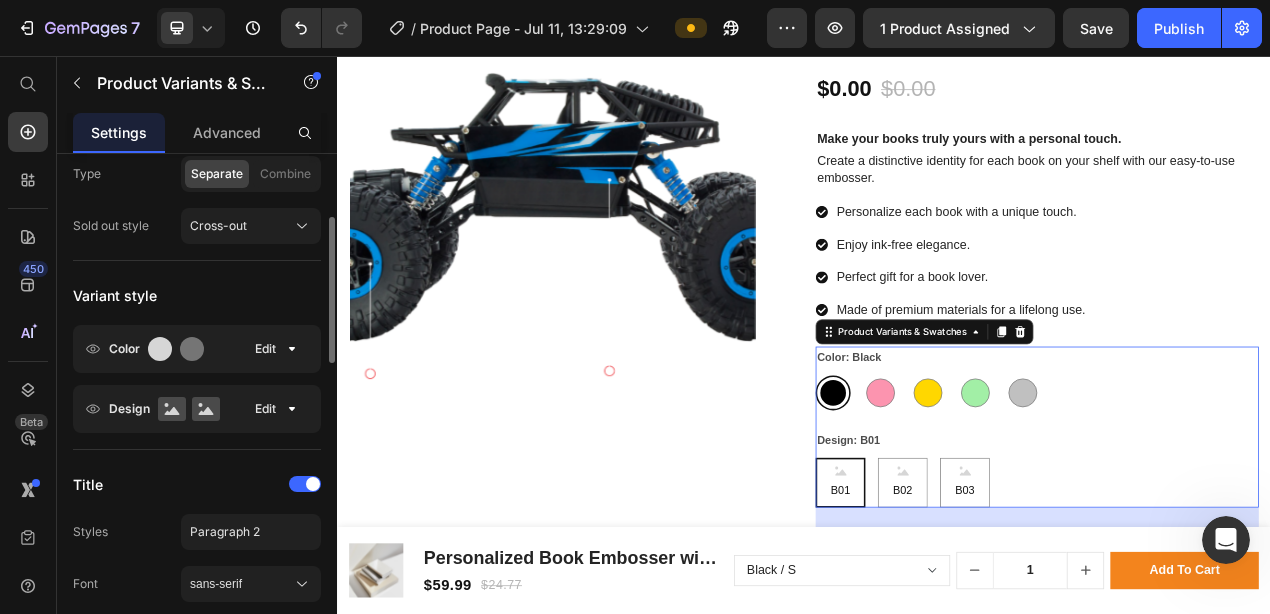 scroll, scrollTop: 0, scrollLeft: 0, axis: both 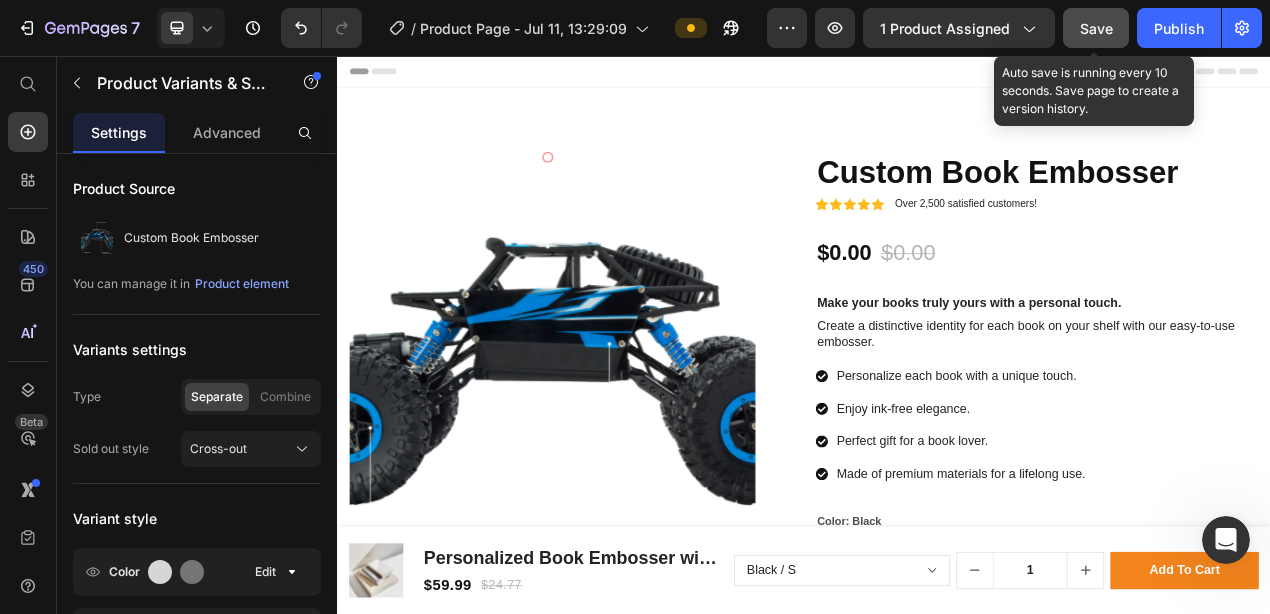 click on "Save" at bounding box center [1096, 28] 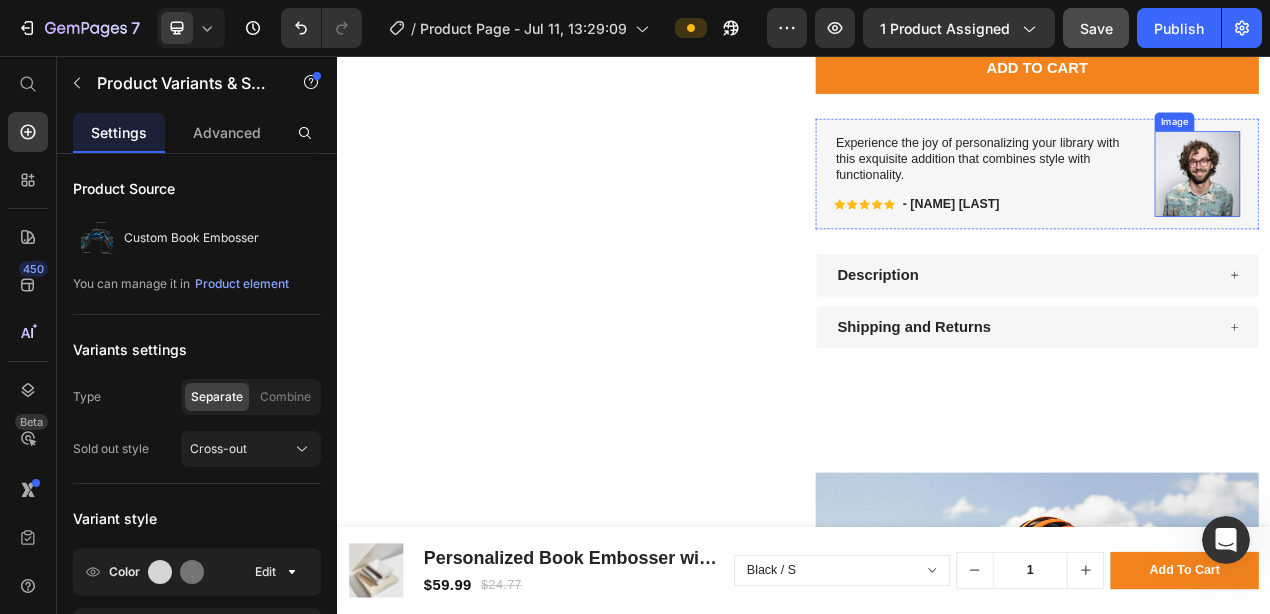 scroll, scrollTop: 0, scrollLeft: 0, axis: both 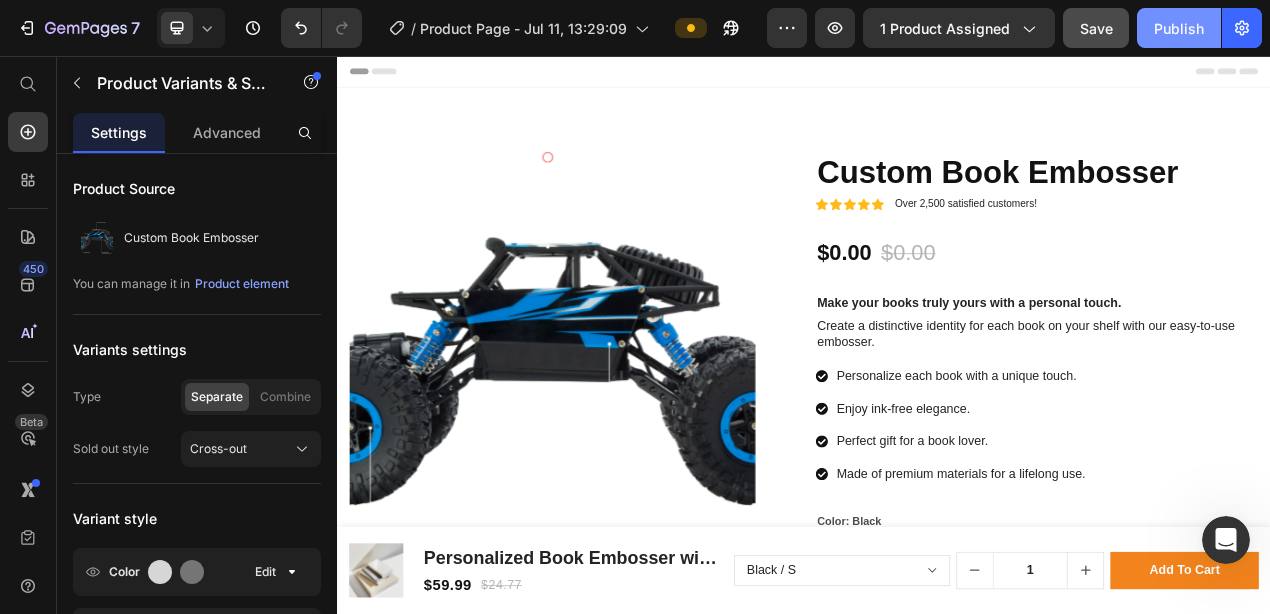 click on "Publish" 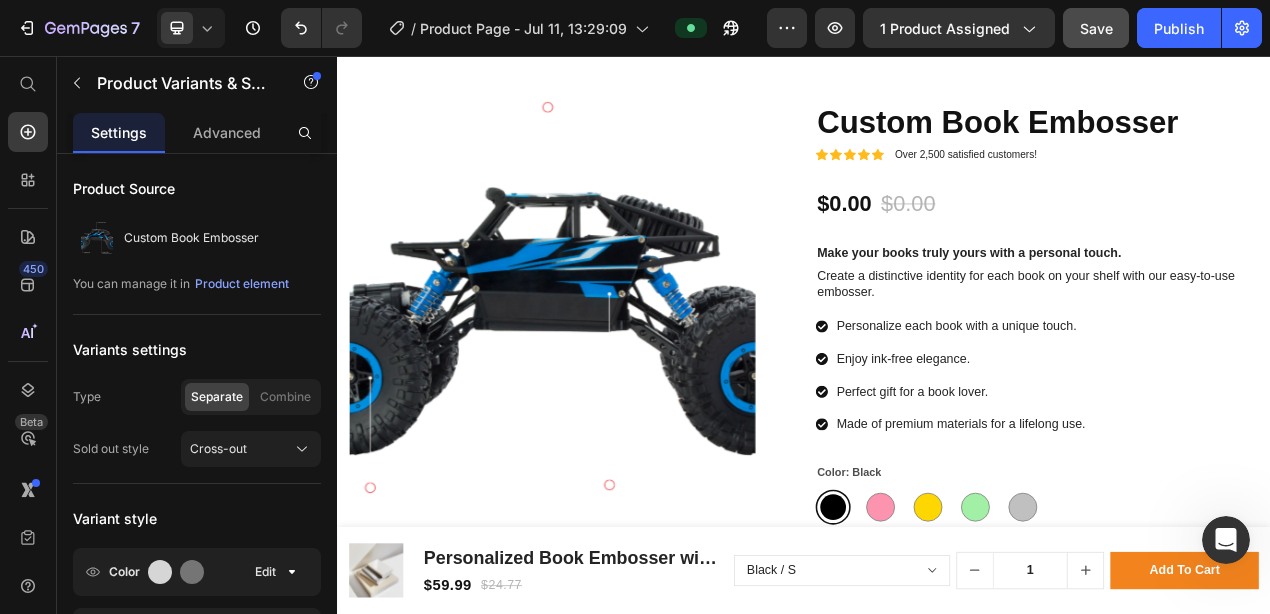 scroll, scrollTop: 63, scrollLeft: 0, axis: vertical 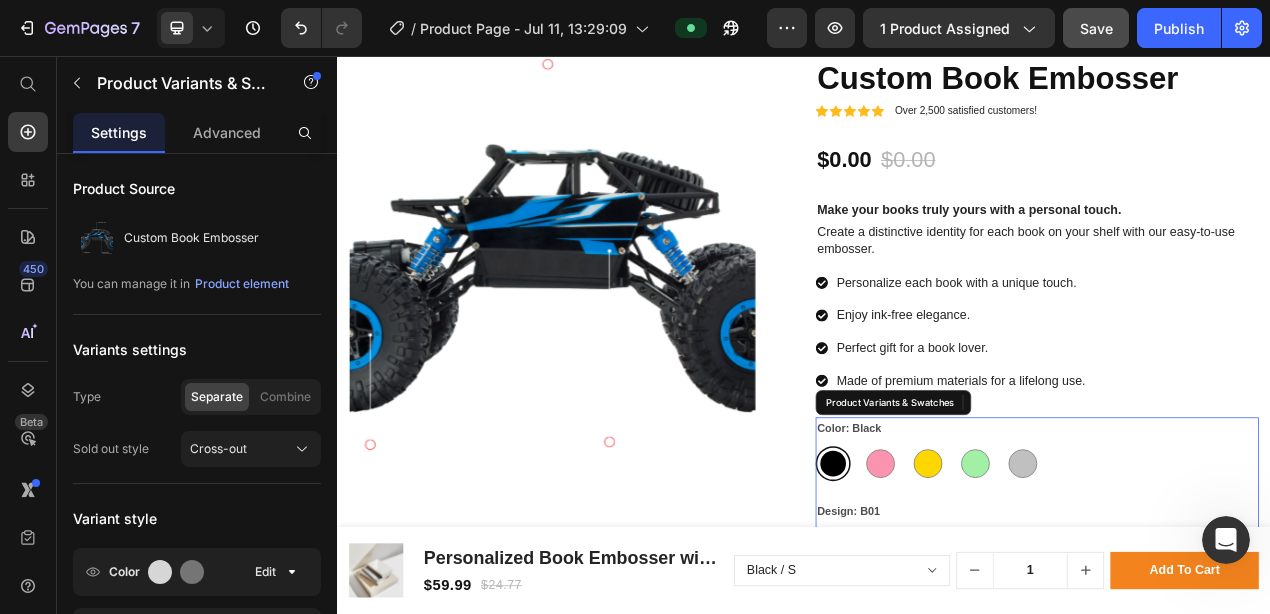 click on "Color: Black Black Black Rose gold Rose gold Gold Gold Green Green Silver Silver" at bounding box center (1237, 562) 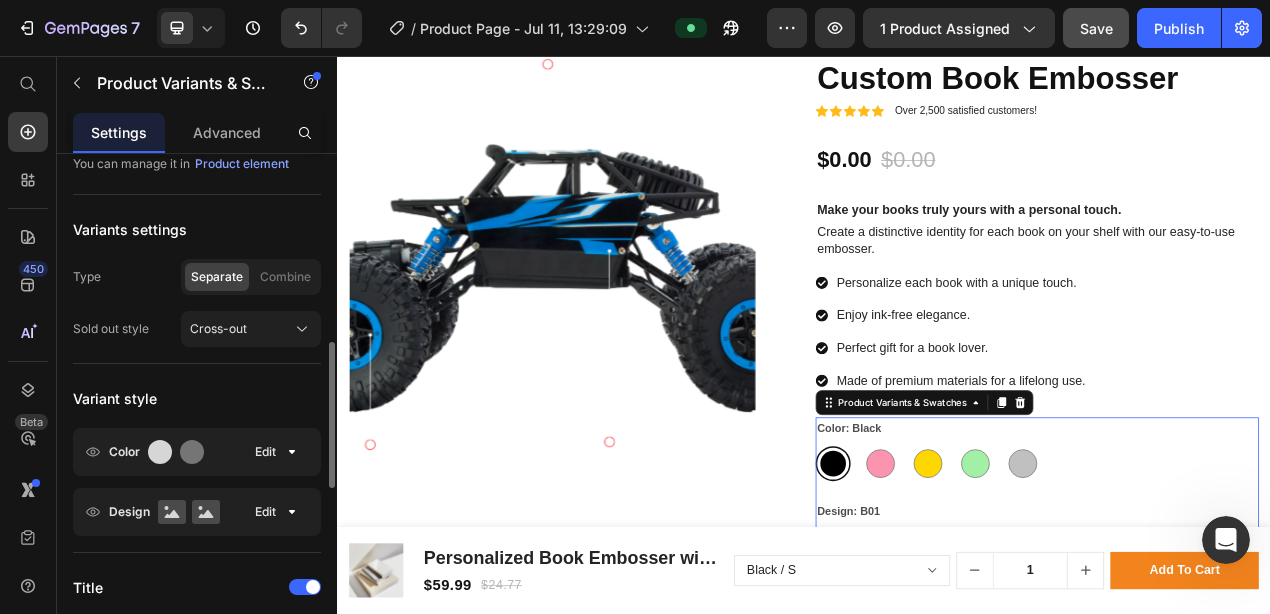 scroll, scrollTop: 240, scrollLeft: 0, axis: vertical 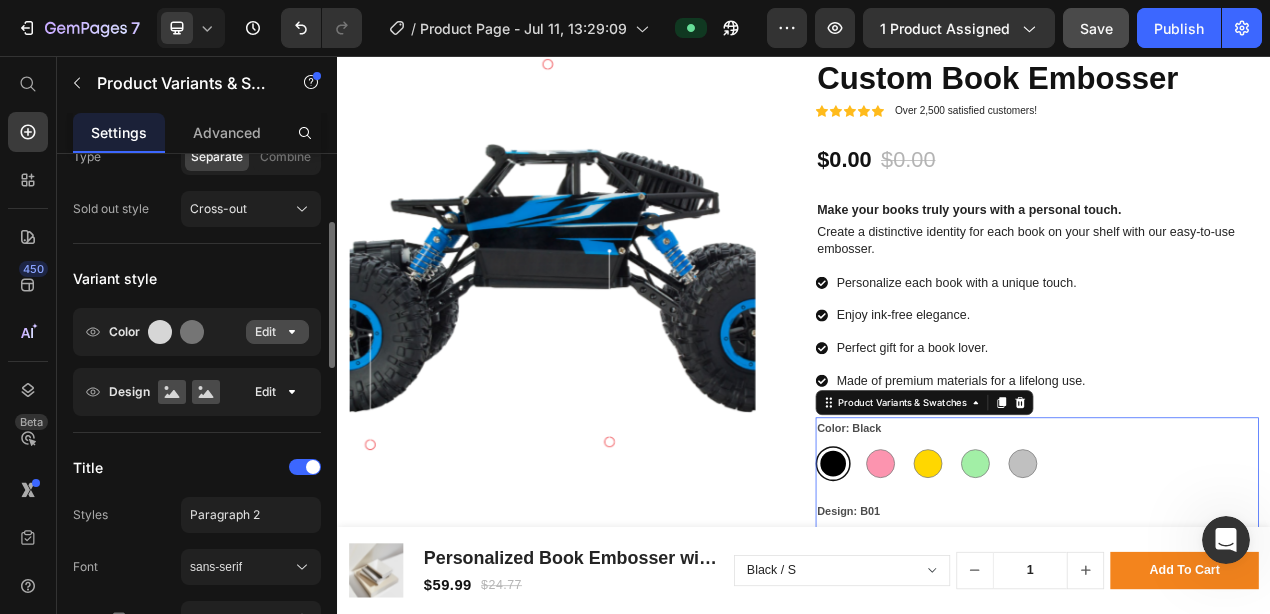 click 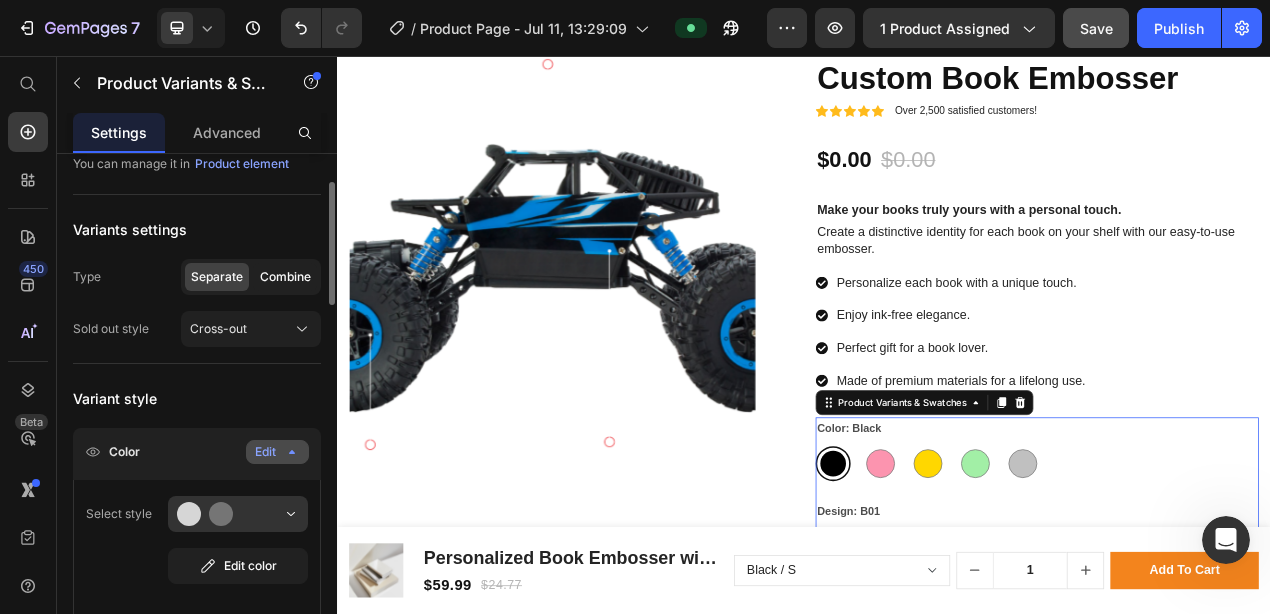 scroll, scrollTop: 0, scrollLeft: 0, axis: both 